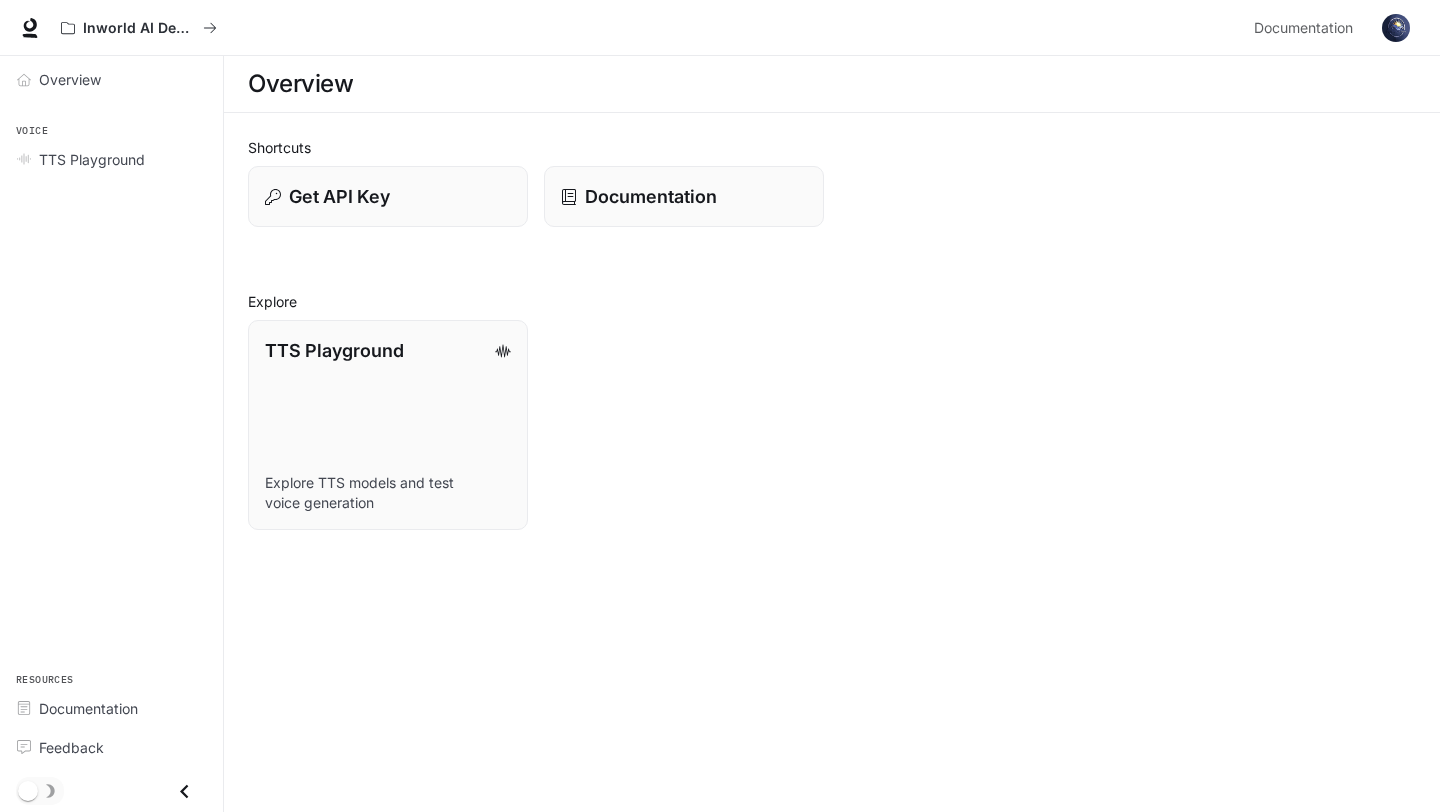 scroll, scrollTop: 0, scrollLeft: 0, axis: both 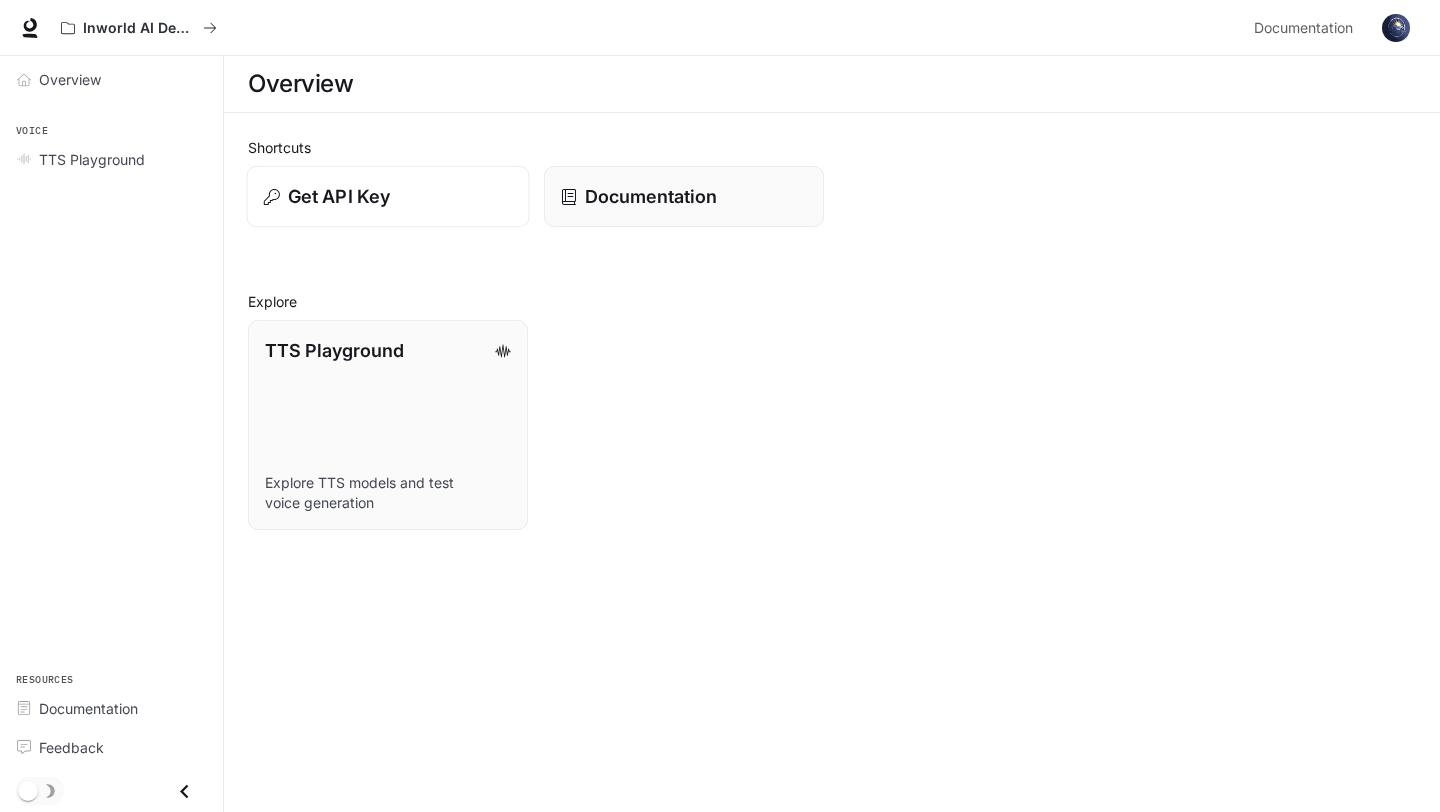 click on "Get API Key" at bounding box center (388, 196) 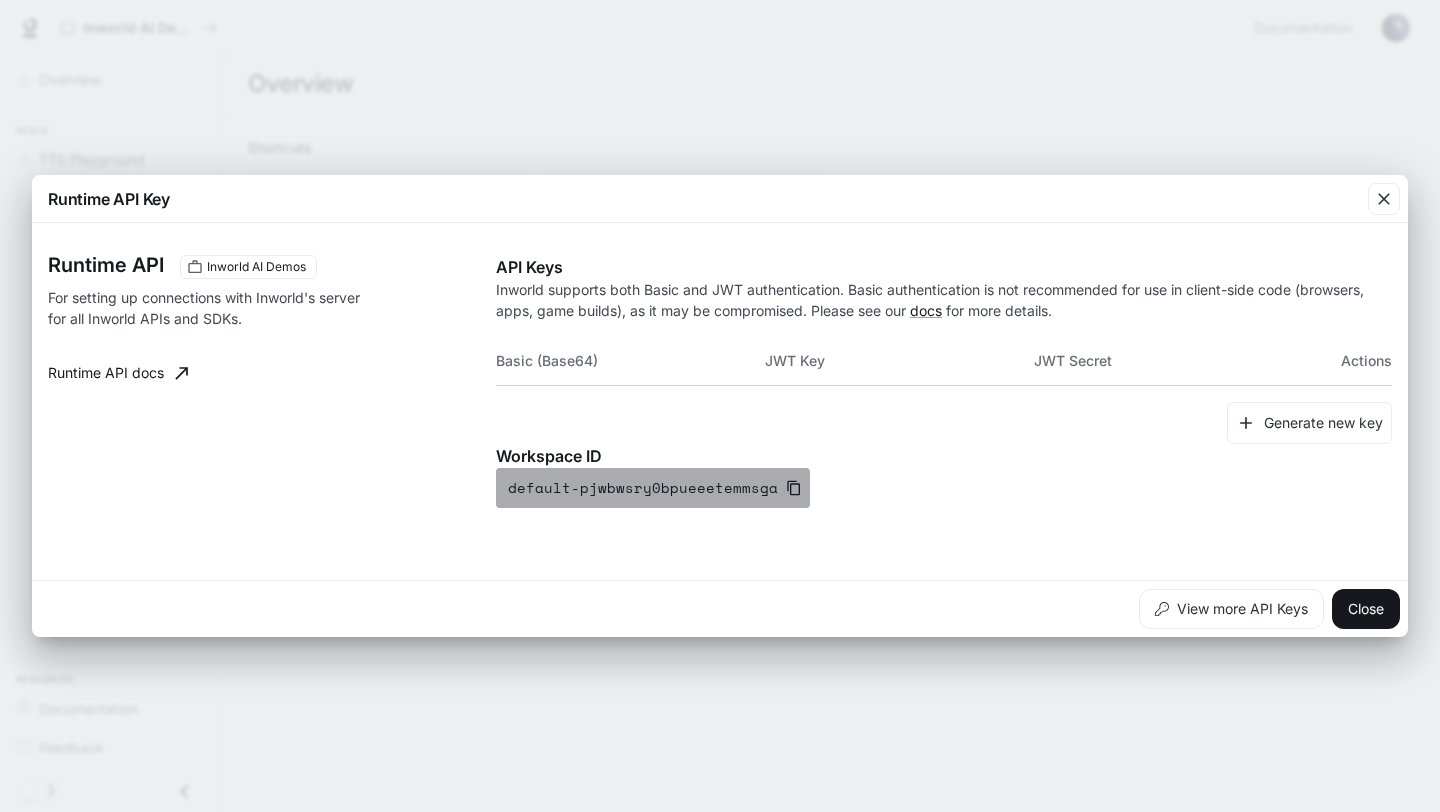 click 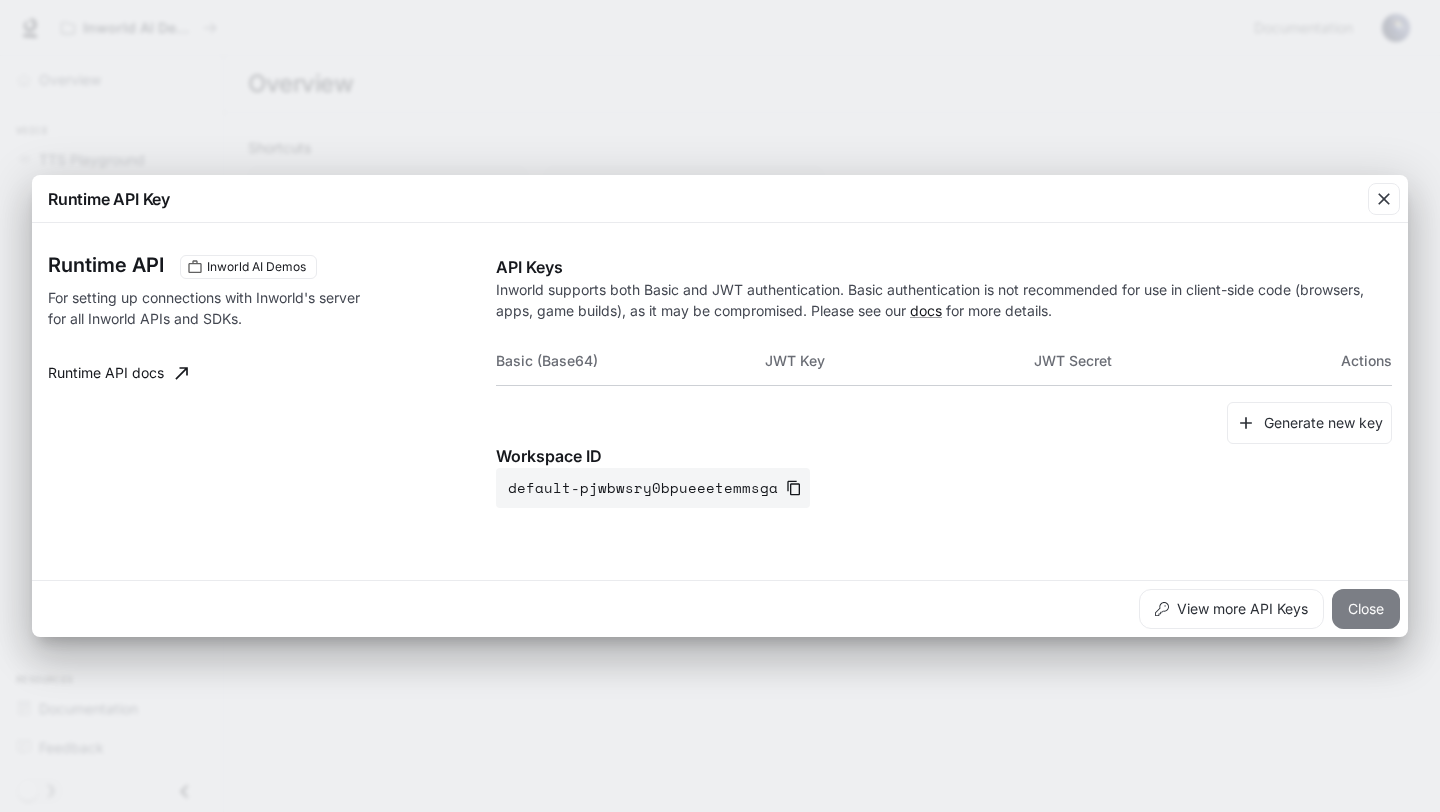 click on "Close" at bounding box center [1366, 609] 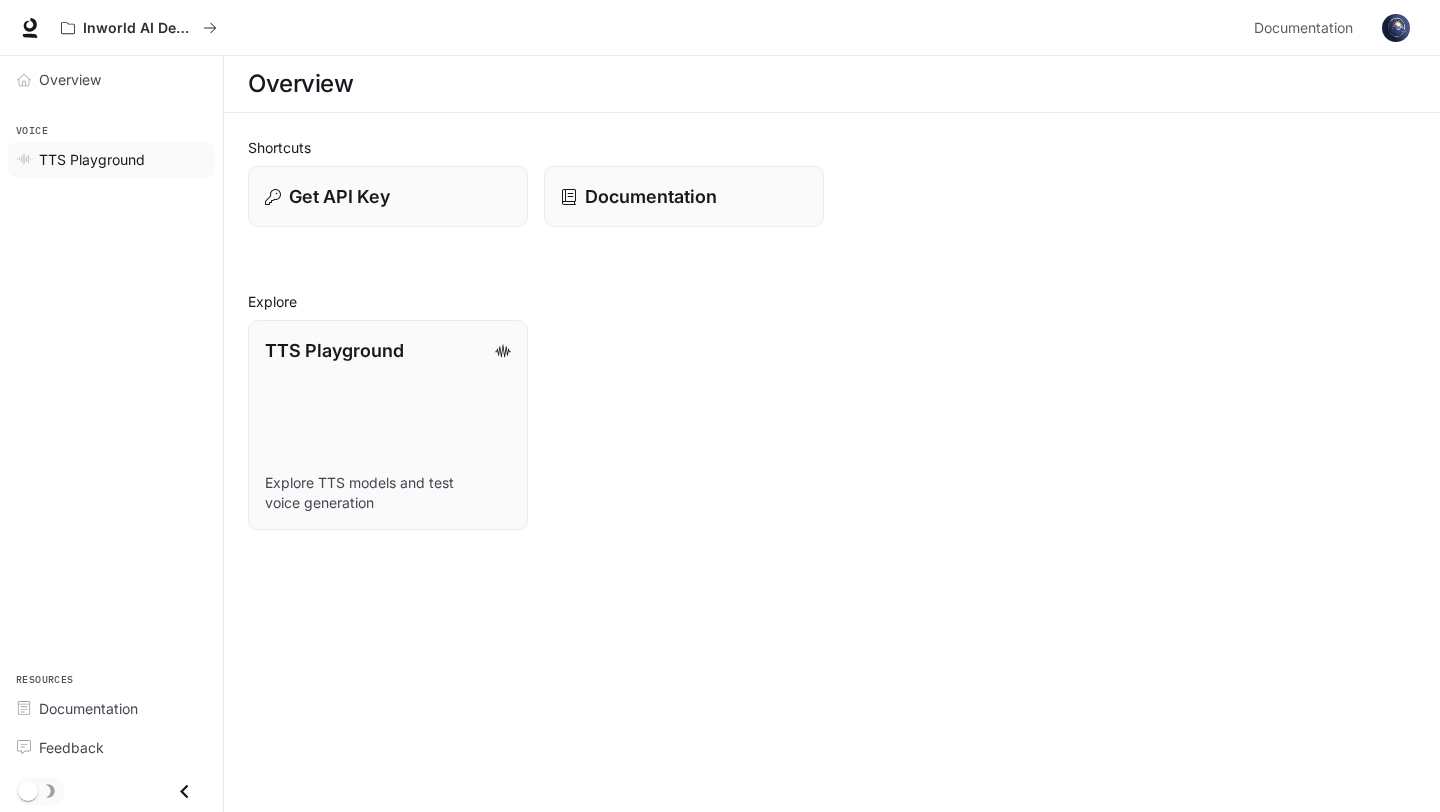 click on "TTS Playground" at bounding box center (92, 159) 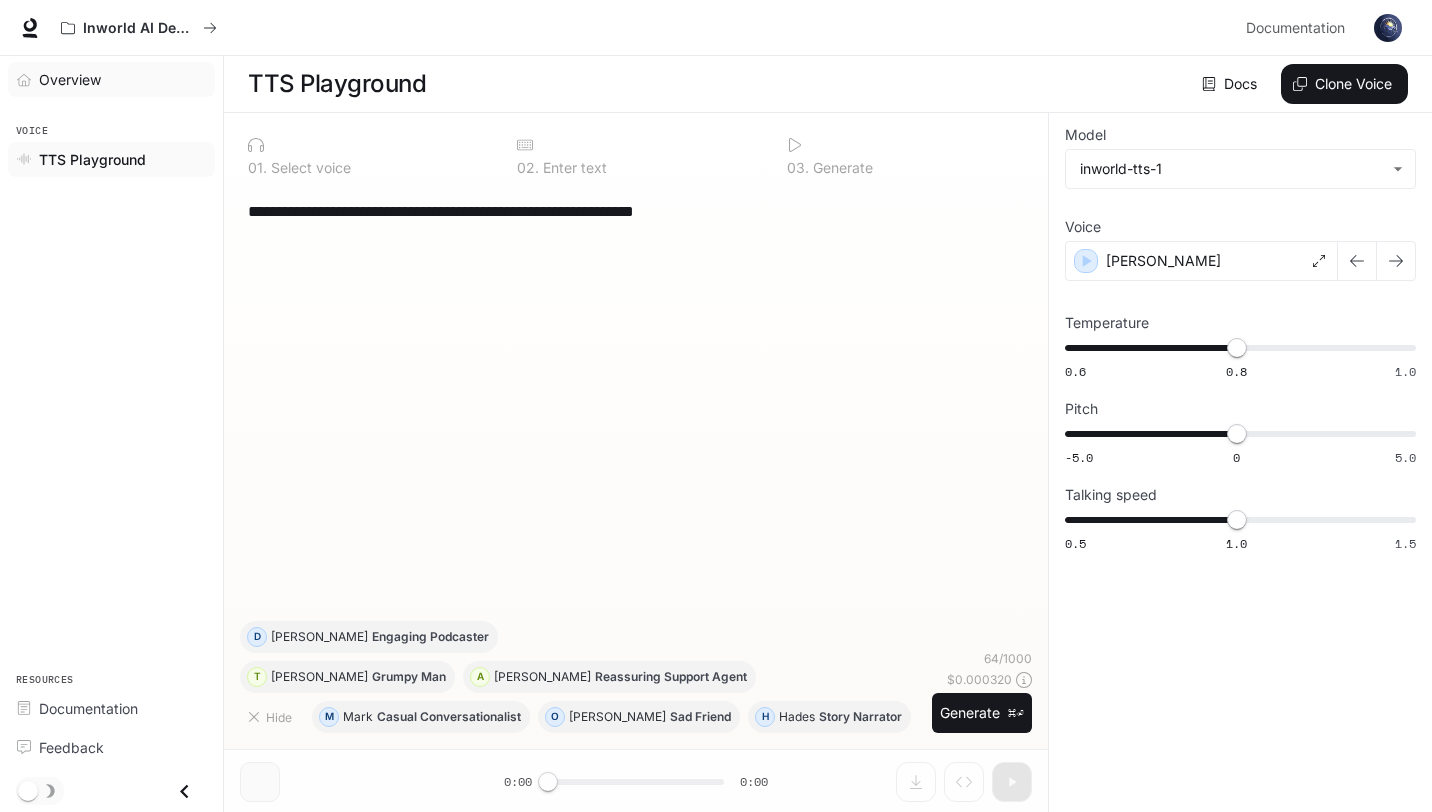 click on "Overview" at bounding box center (70, 79) 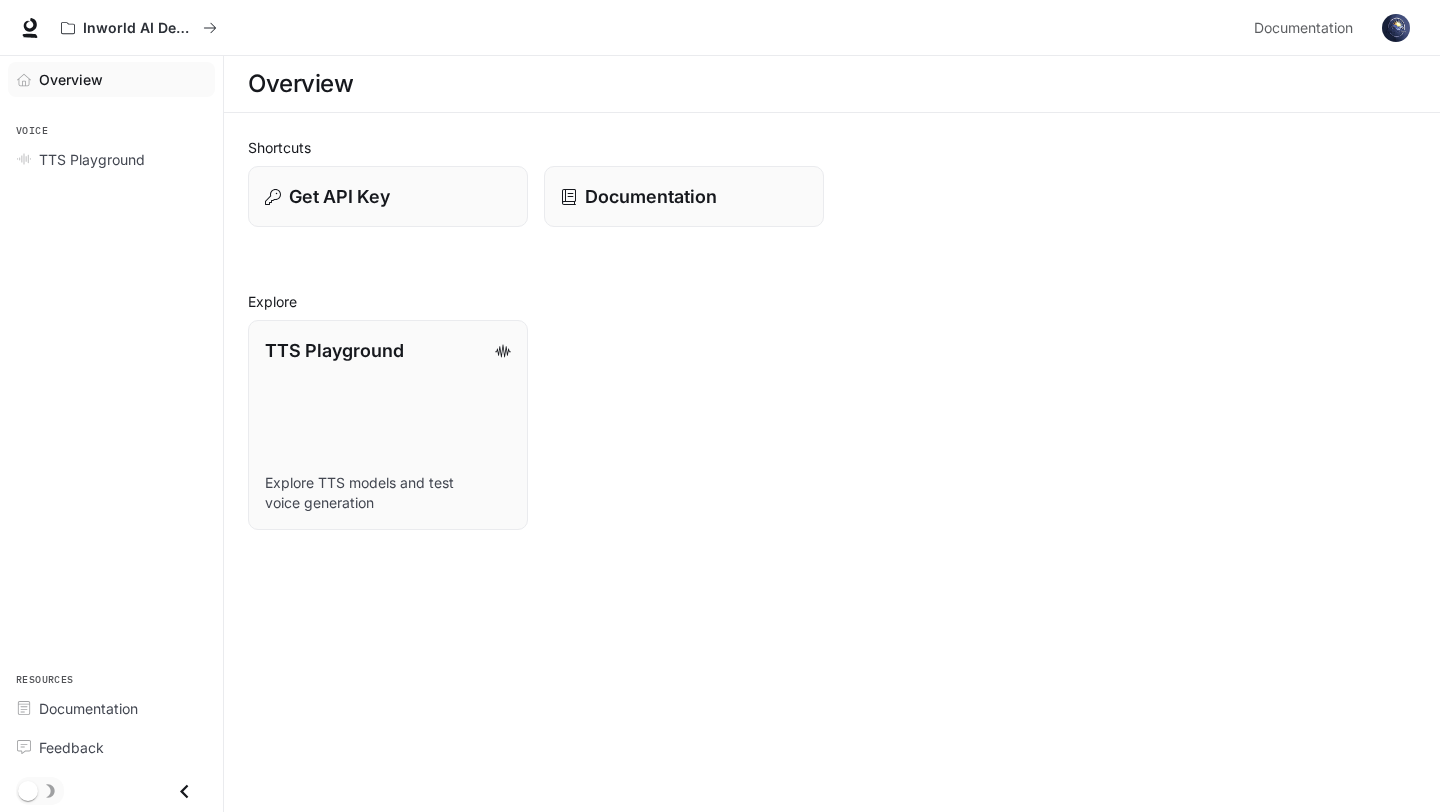 click at bounding box center (1396, 28) 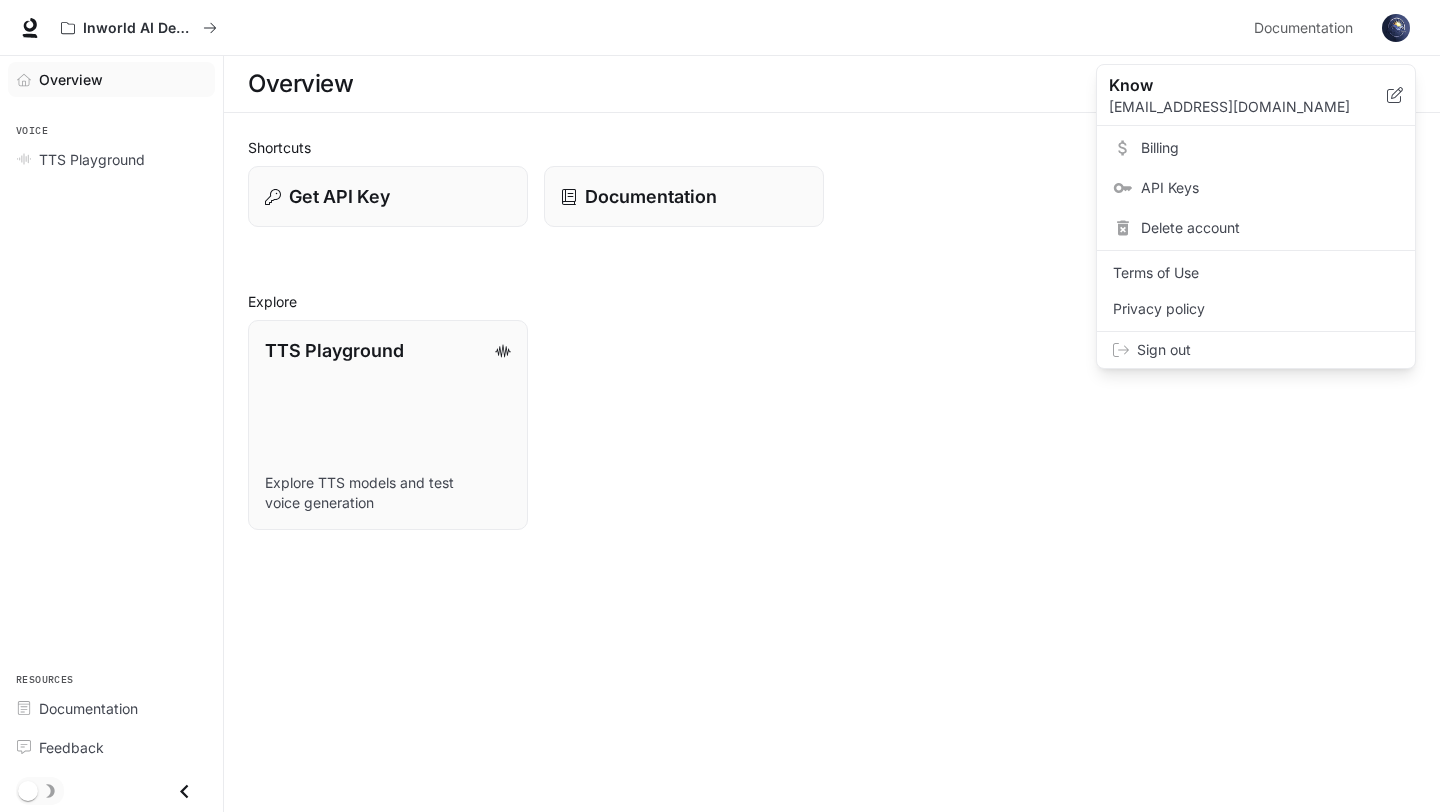 click on "API Keys" at bounding box center [1270, 188] 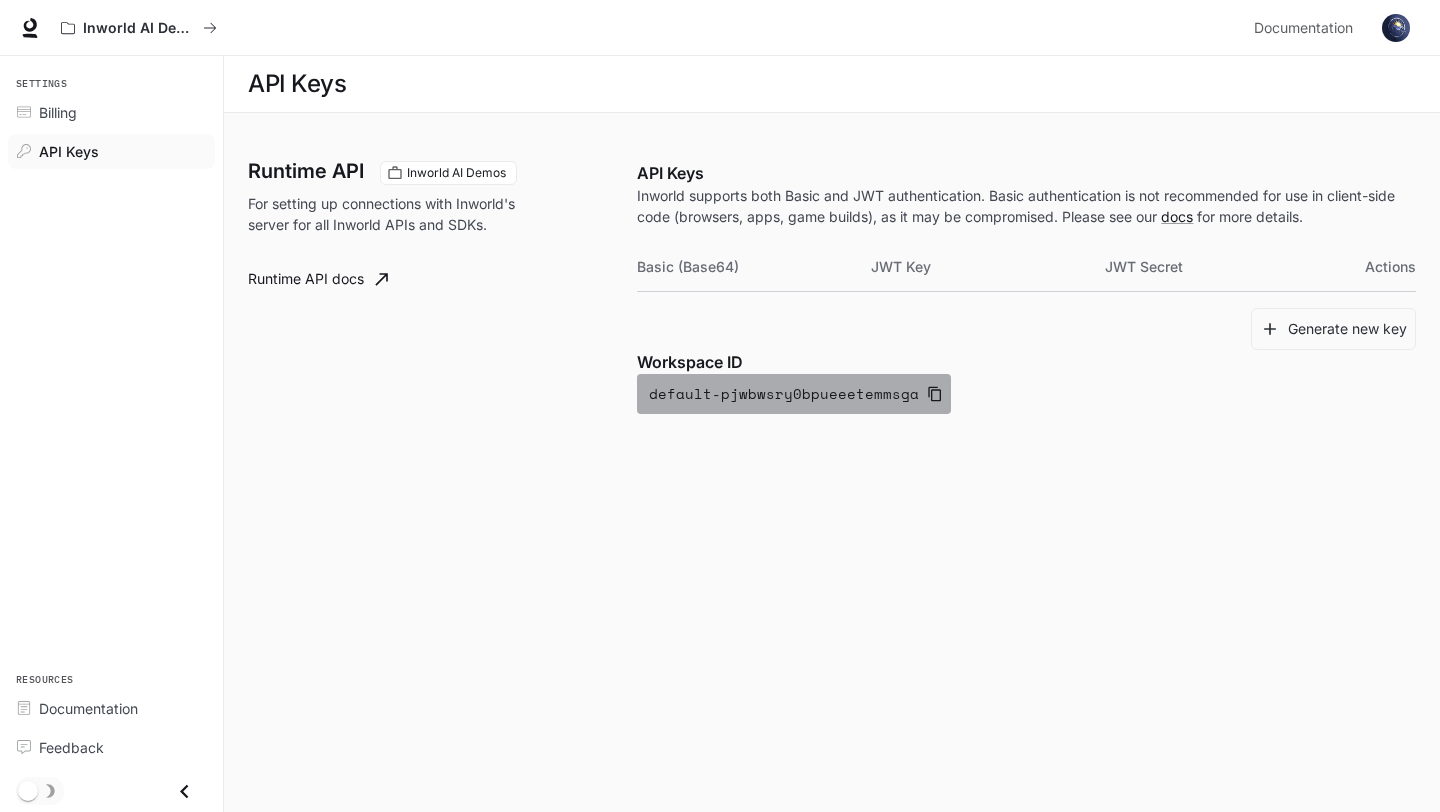 click on "default-pjwbwsry0bpueeetemmsga" at bounding box center [794, 394] 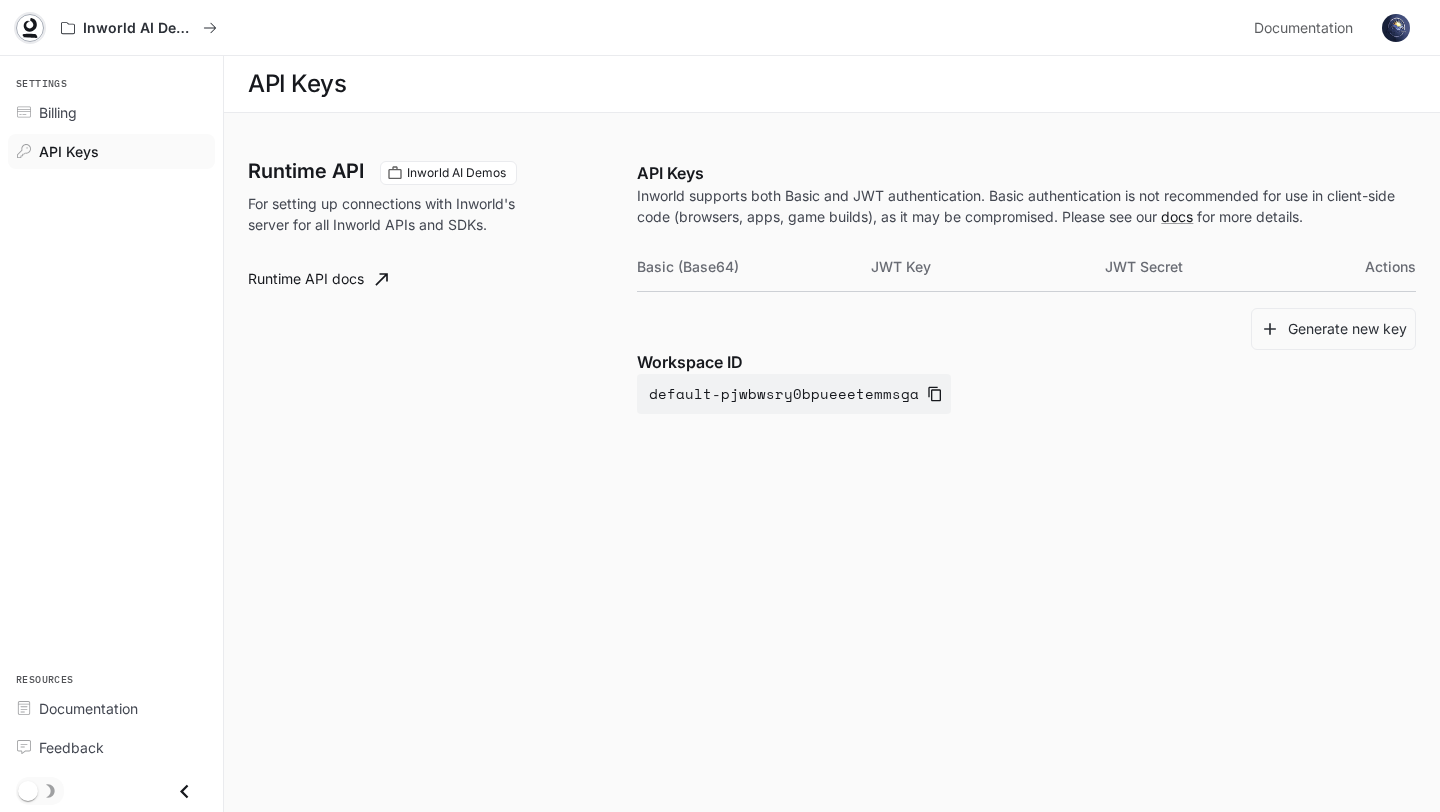 click 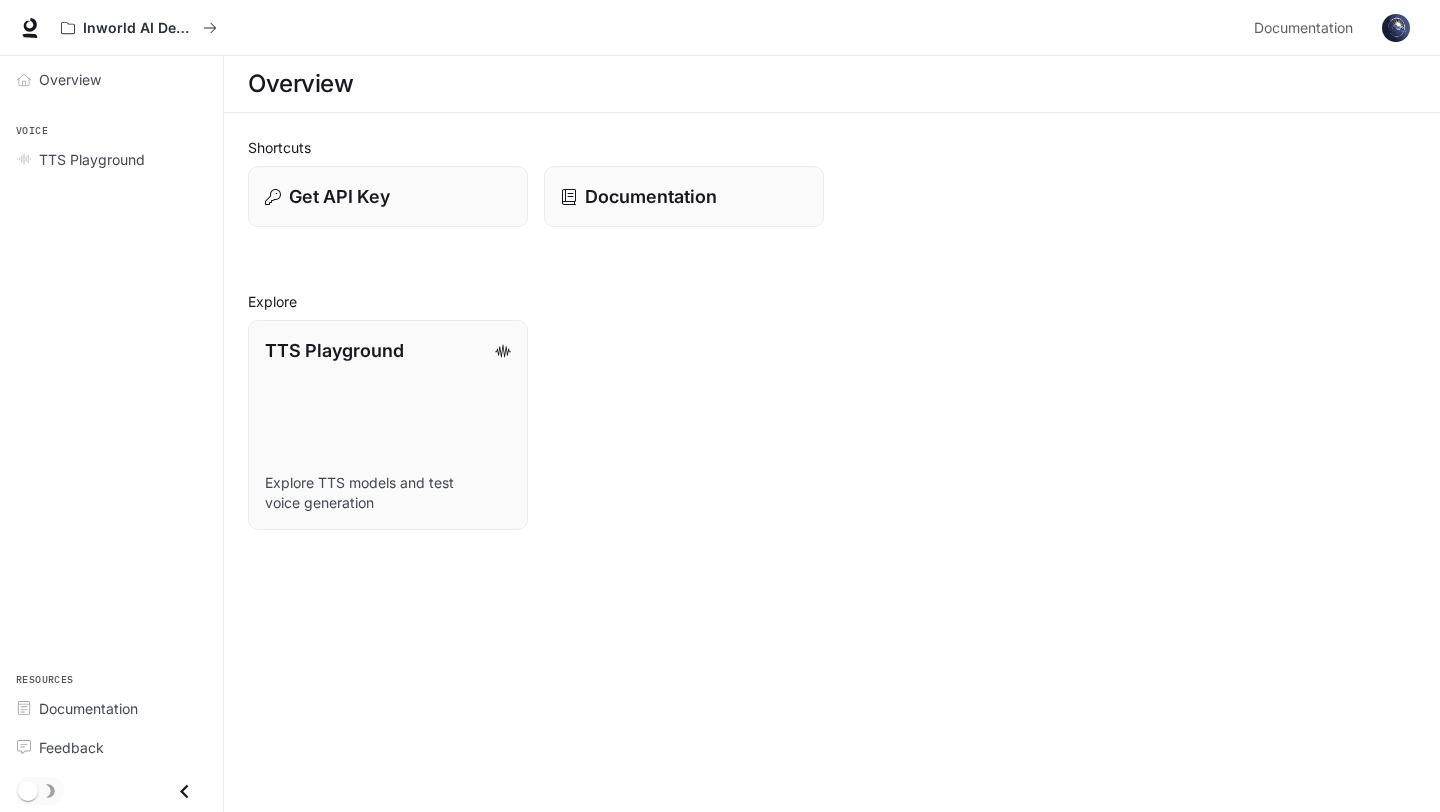 scroll, scrollTop: 0, scrollLeft: 0, axis: both 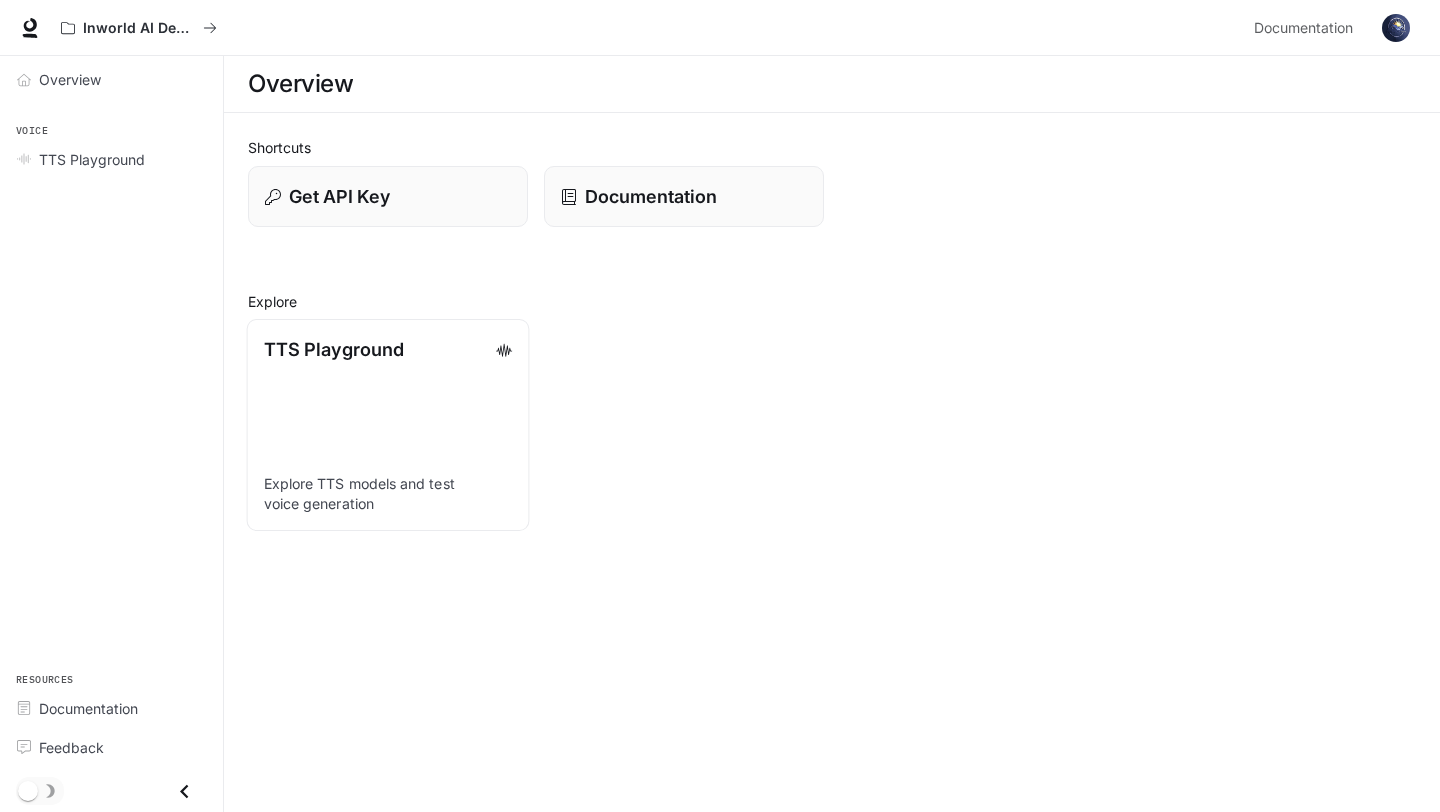 click on "TTS Playground" at bounding box center [334, 349] 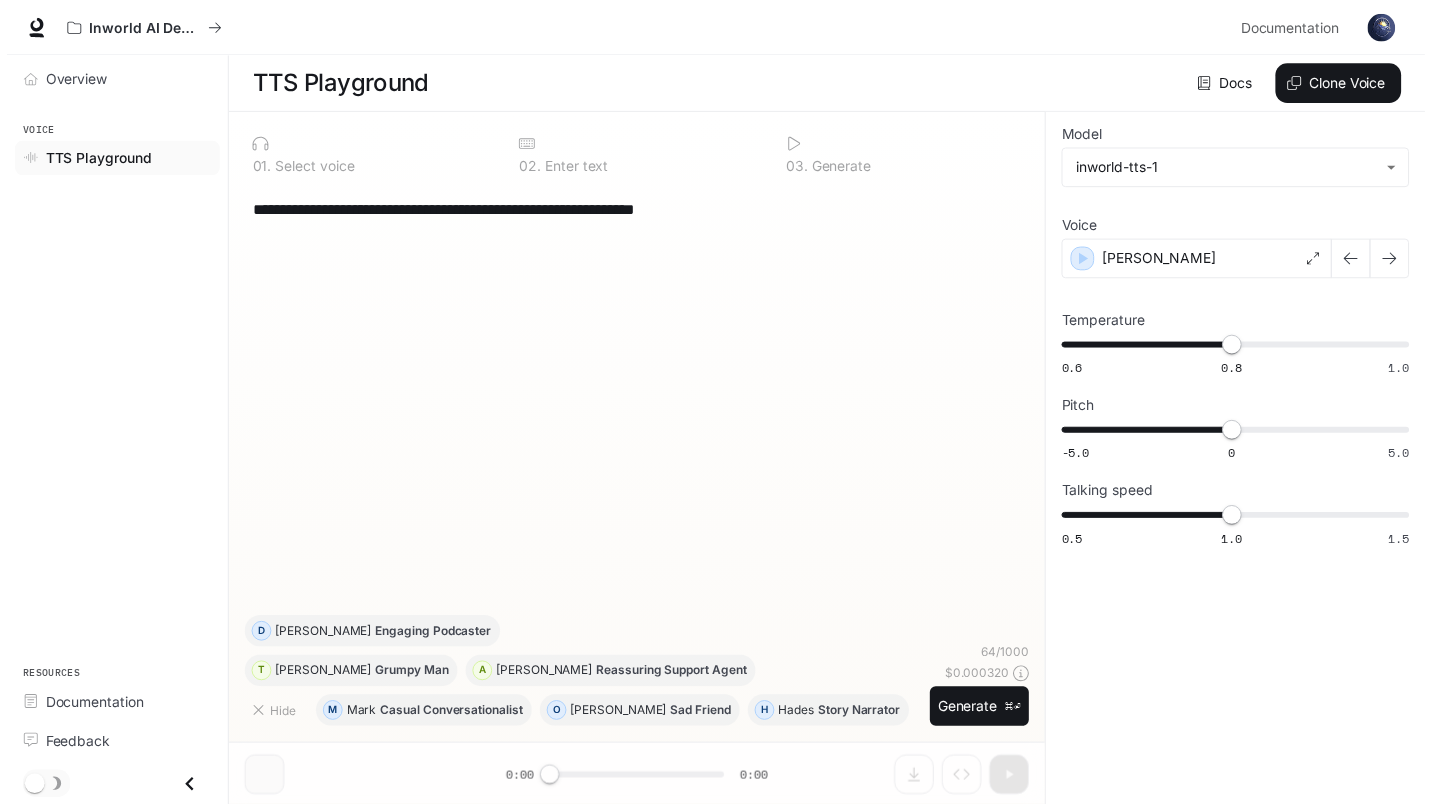 scroll, scrollTop: 1, scrollLeft: 0, axis: vertical 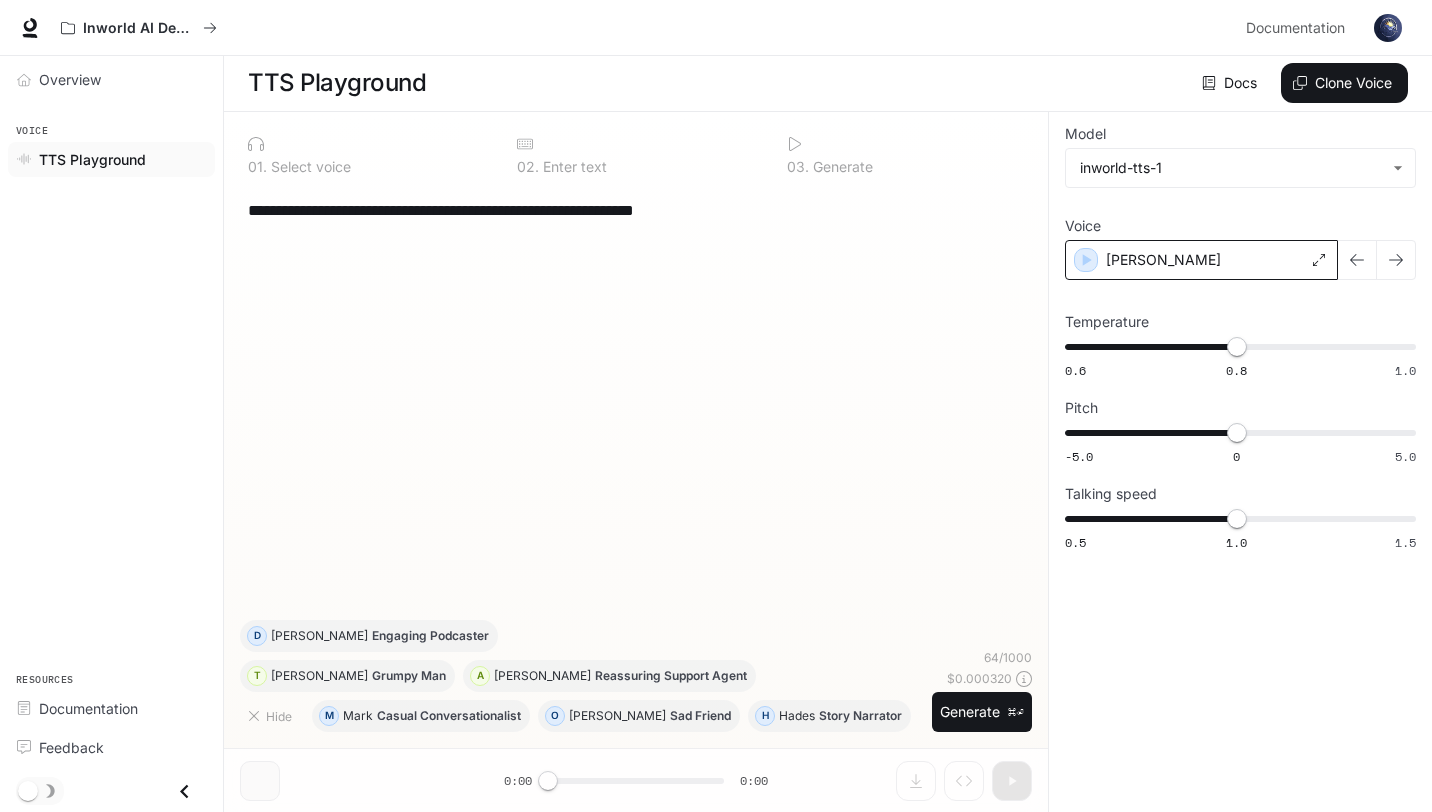click on "[PERSON_NAME]" at bounding box center (1201, 260) 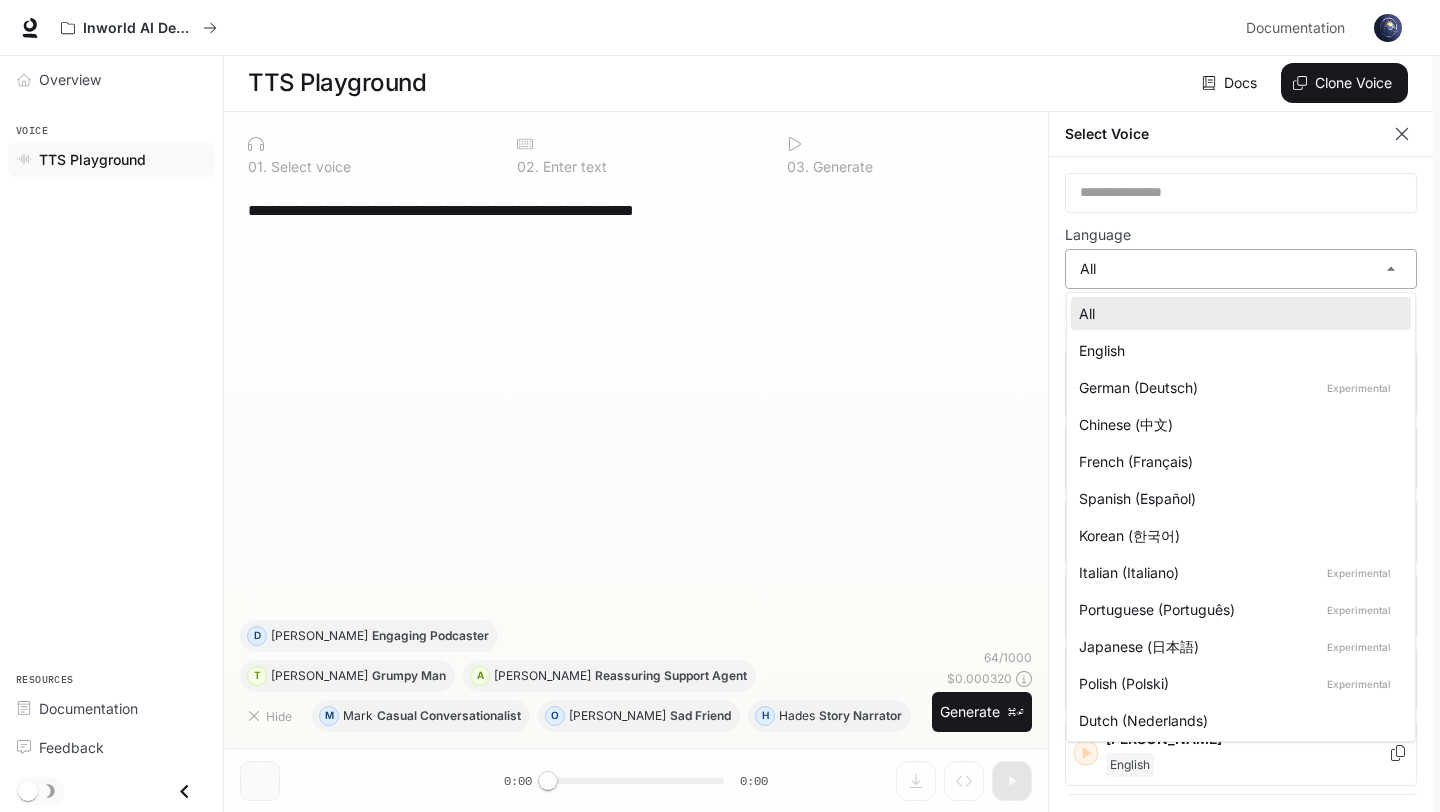 click on "**********" at bounding box center (720, 405) 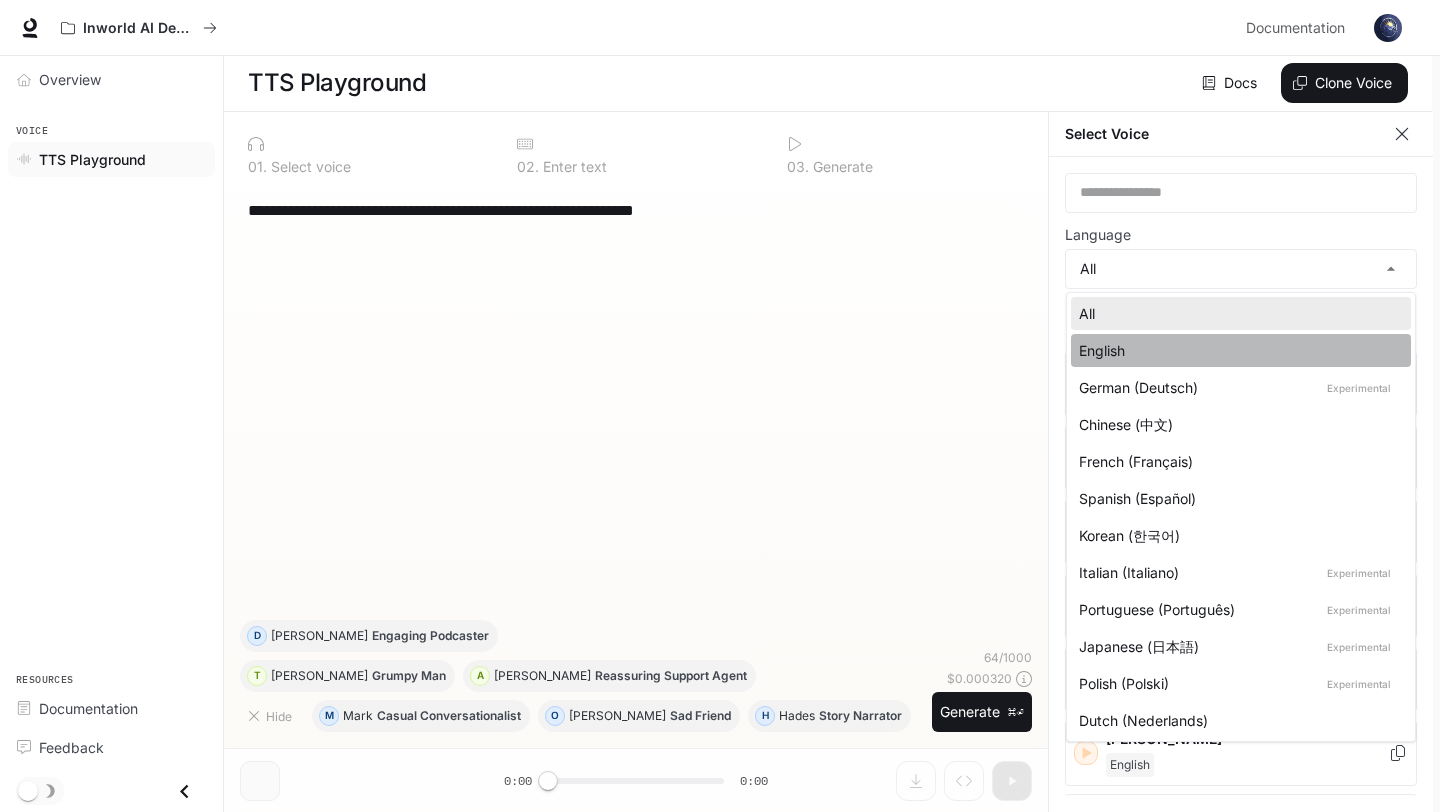 click on "English" at bounding box center [1237, 350] 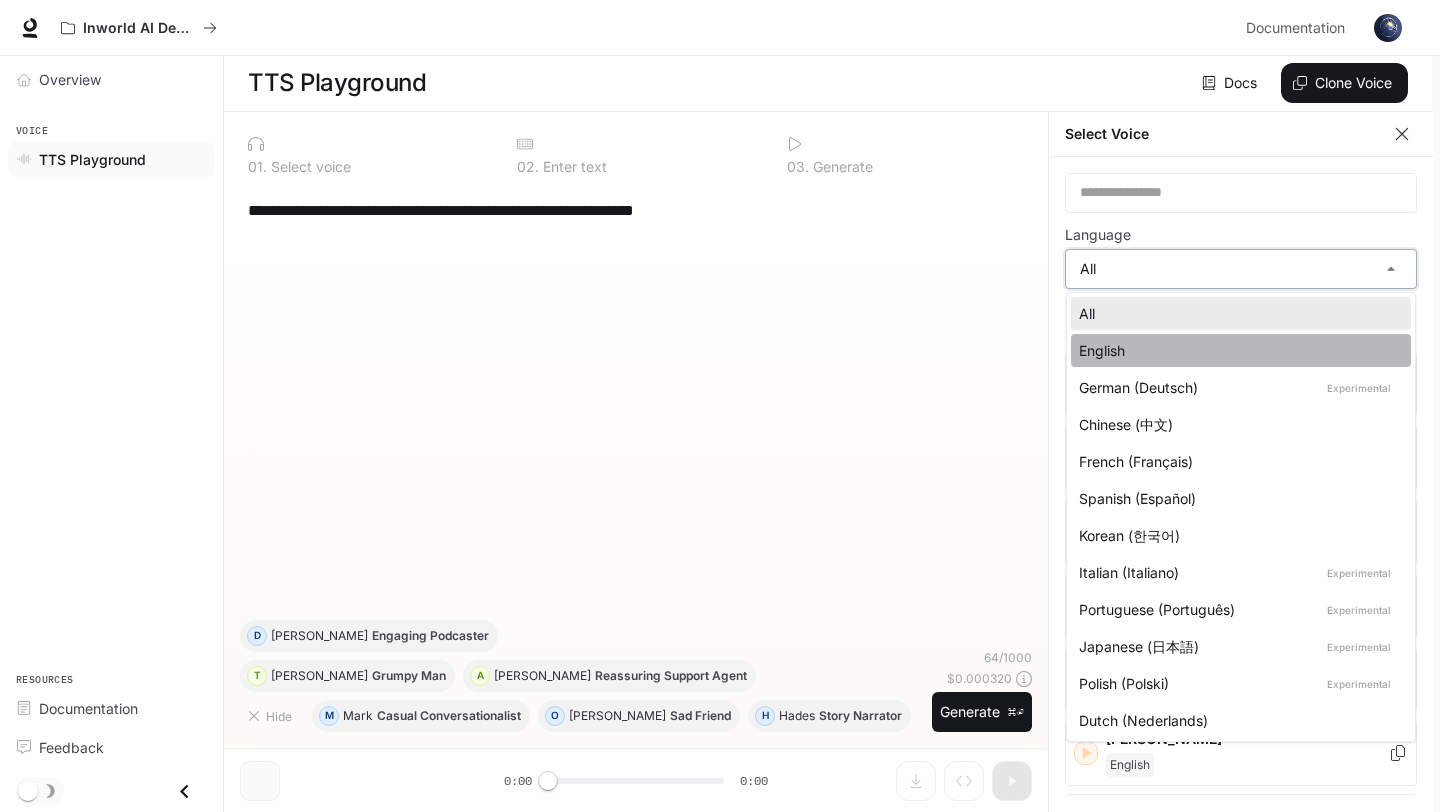 type on "*****" 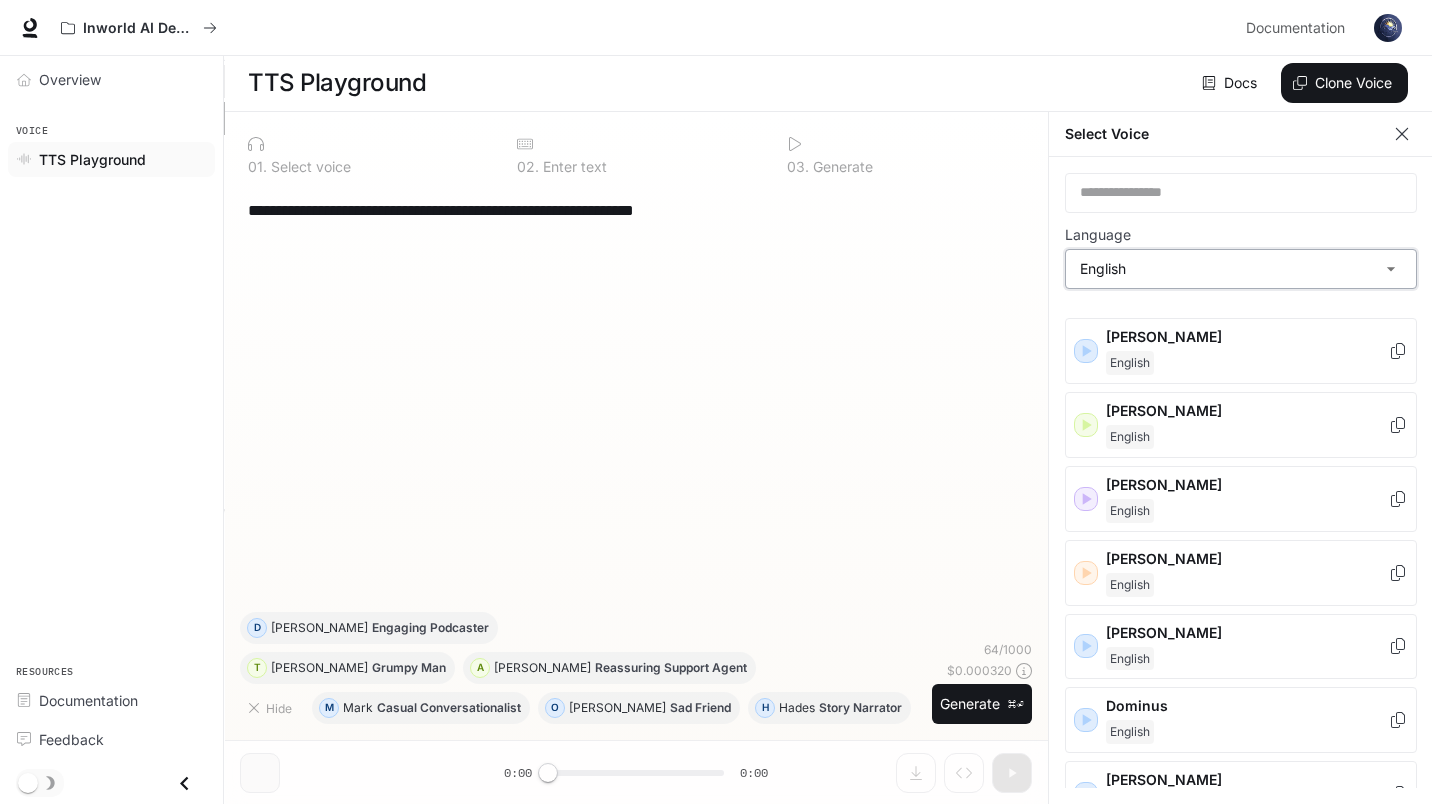 scroll, scrollTop: 0, scrollLeft: 0, axis: both 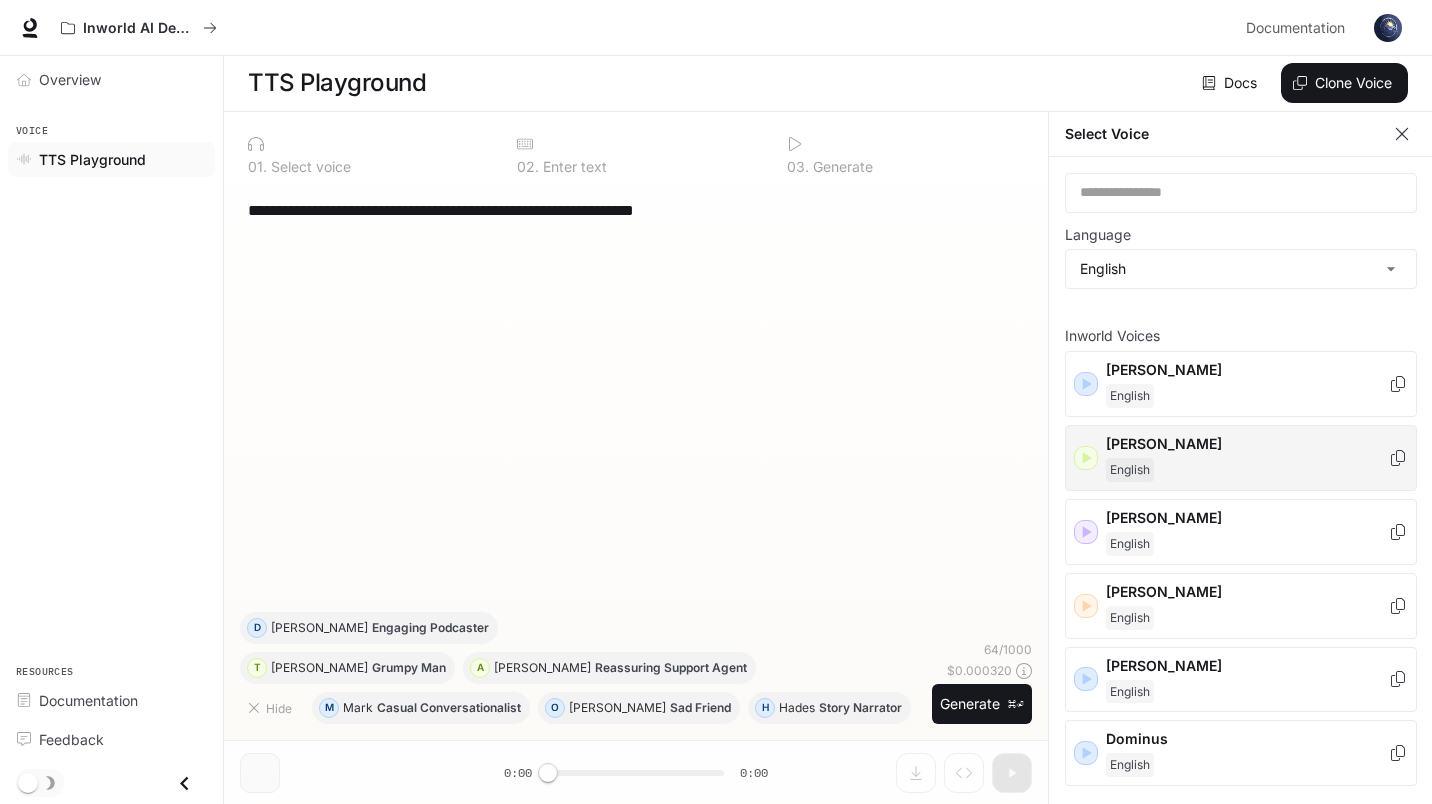 click on "English" at bounding box center [1247, 470] 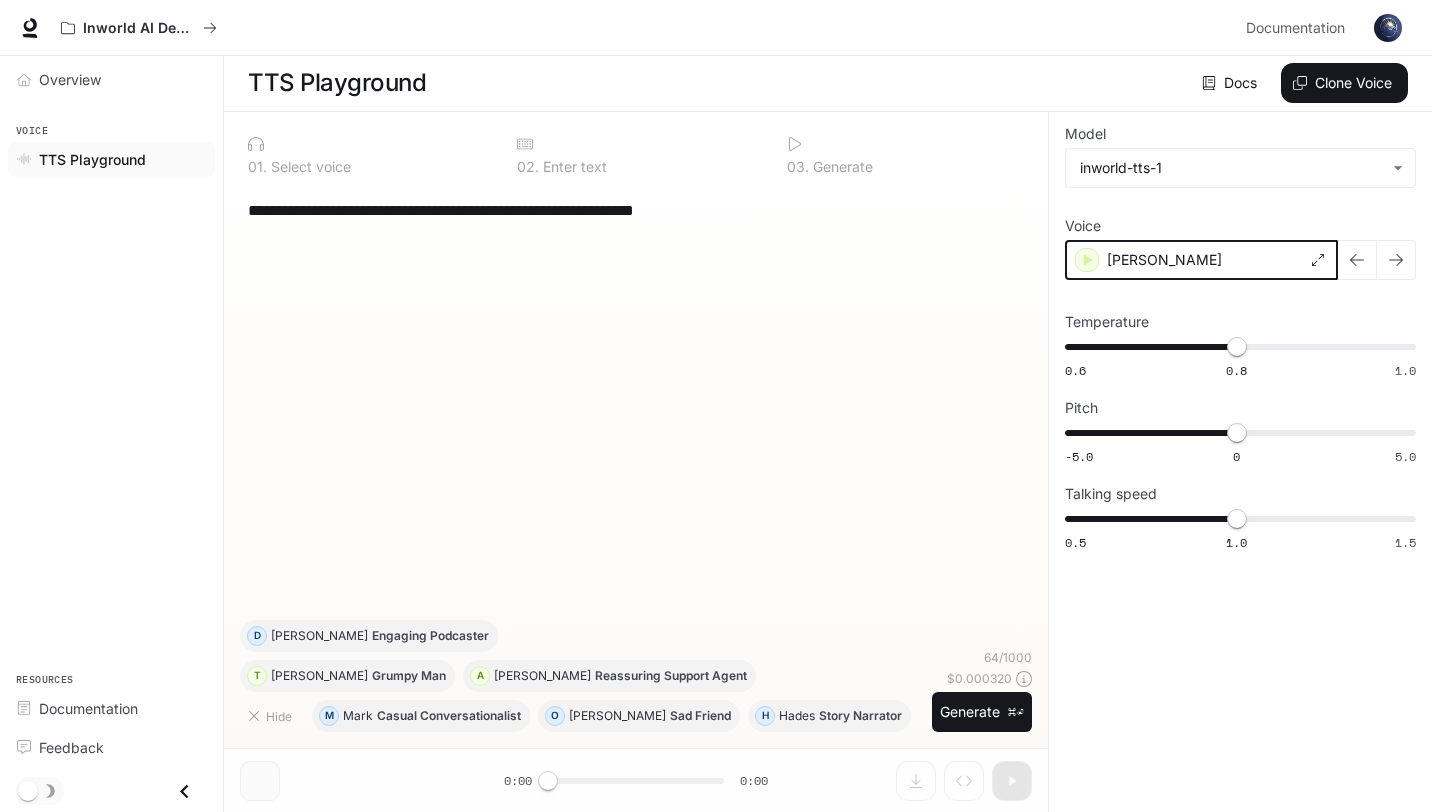 click 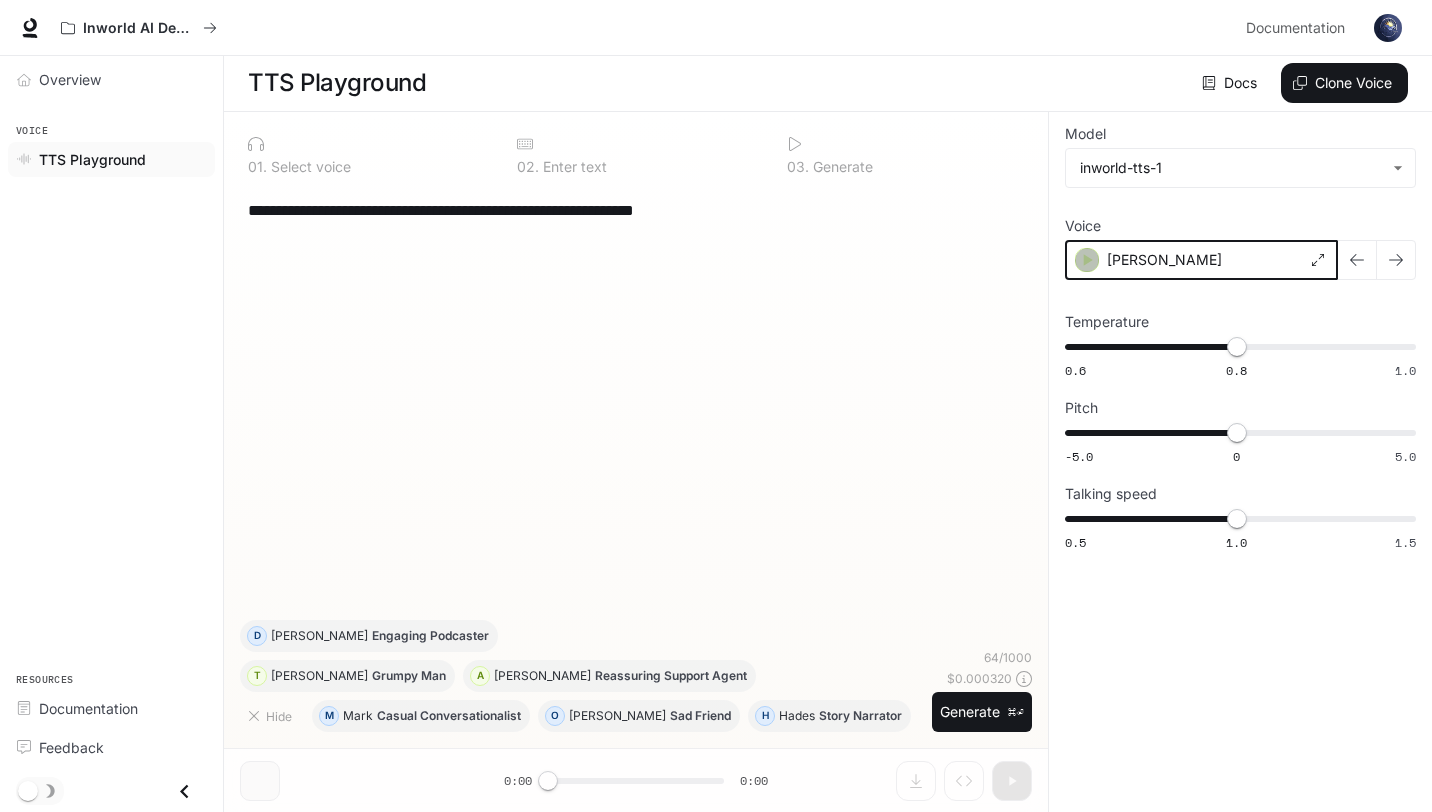 click 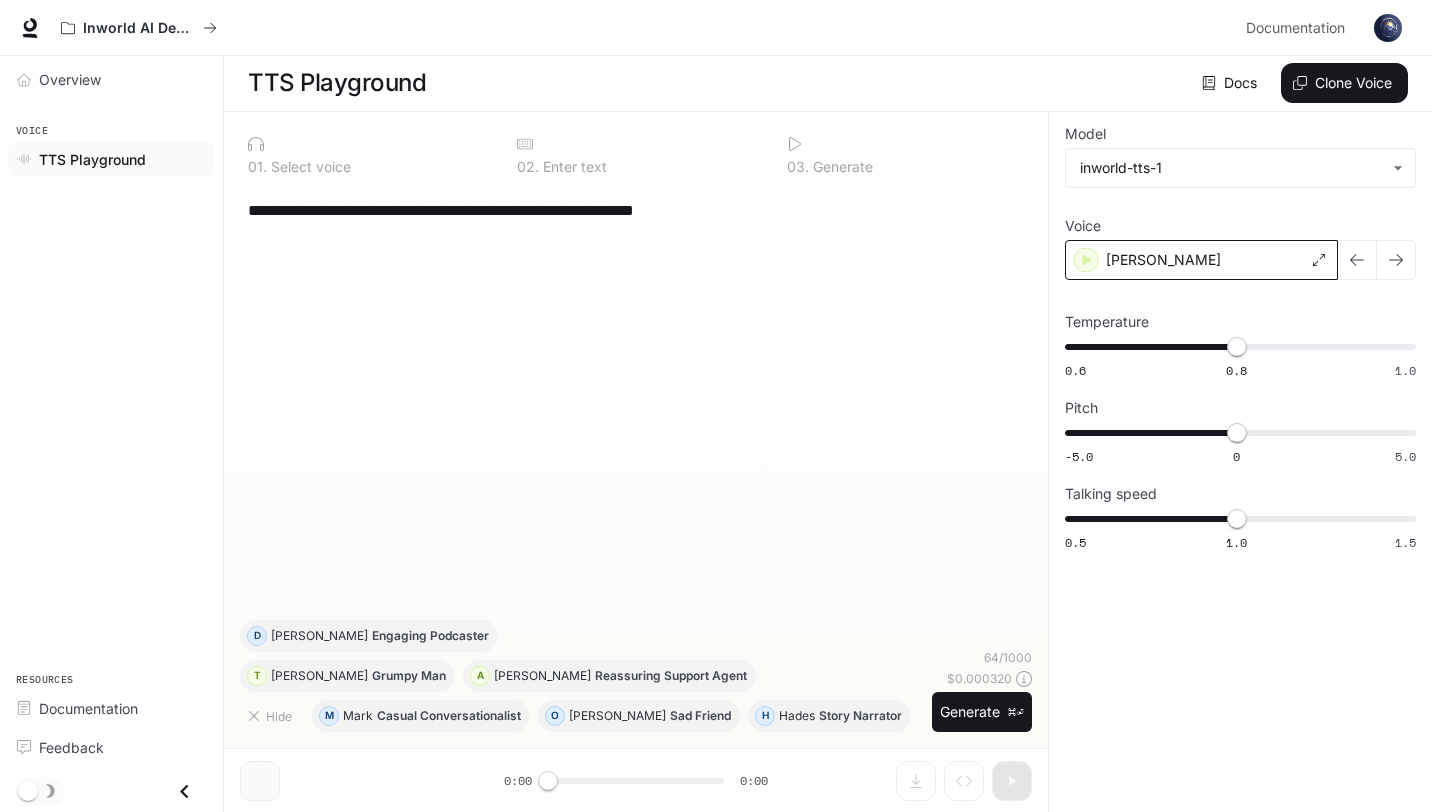 click 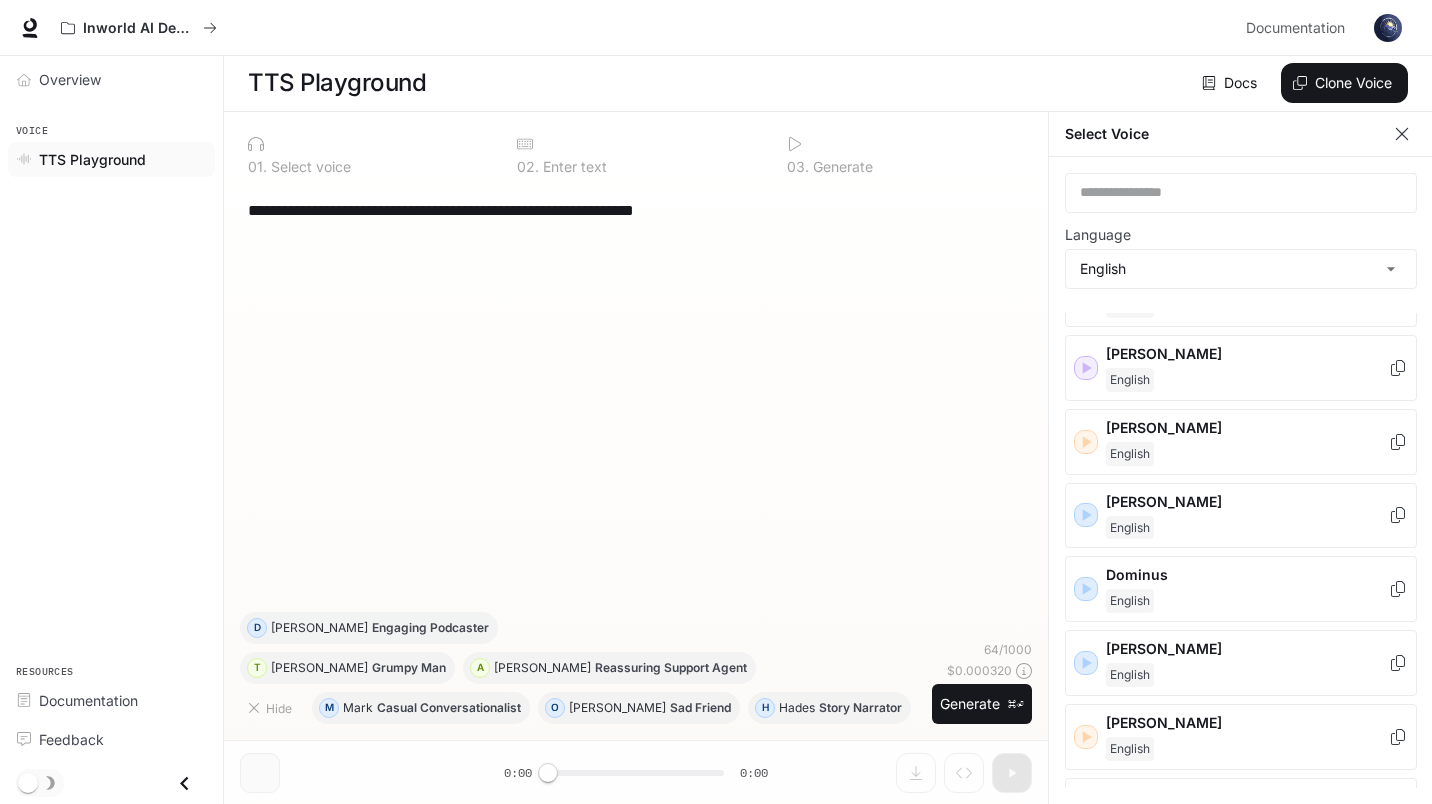 scroll, scrollTop: 179, scrollLeft: 0, axis: vertical 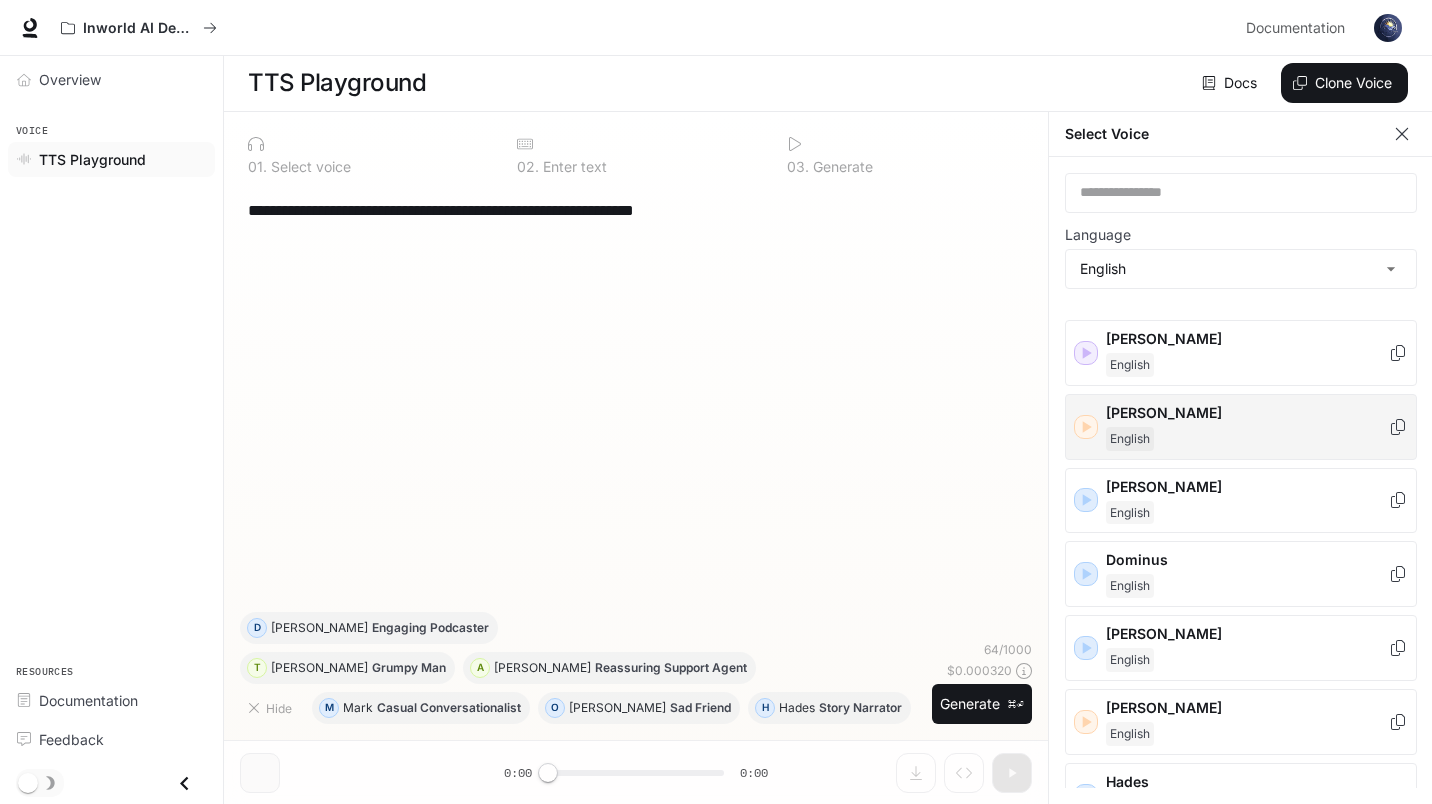 click on "[PERSON_NAME]" at bounding box center [1247, 413] 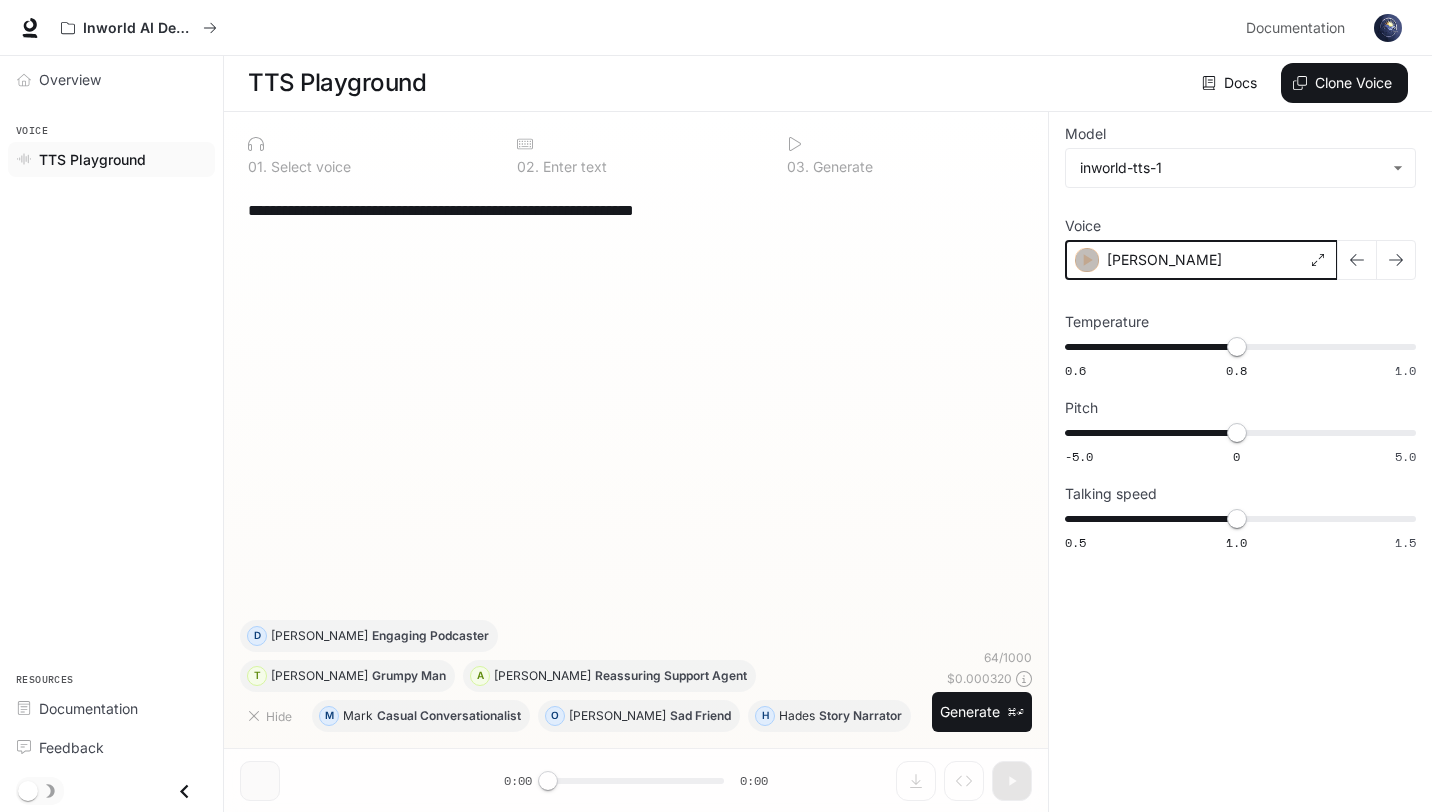 click 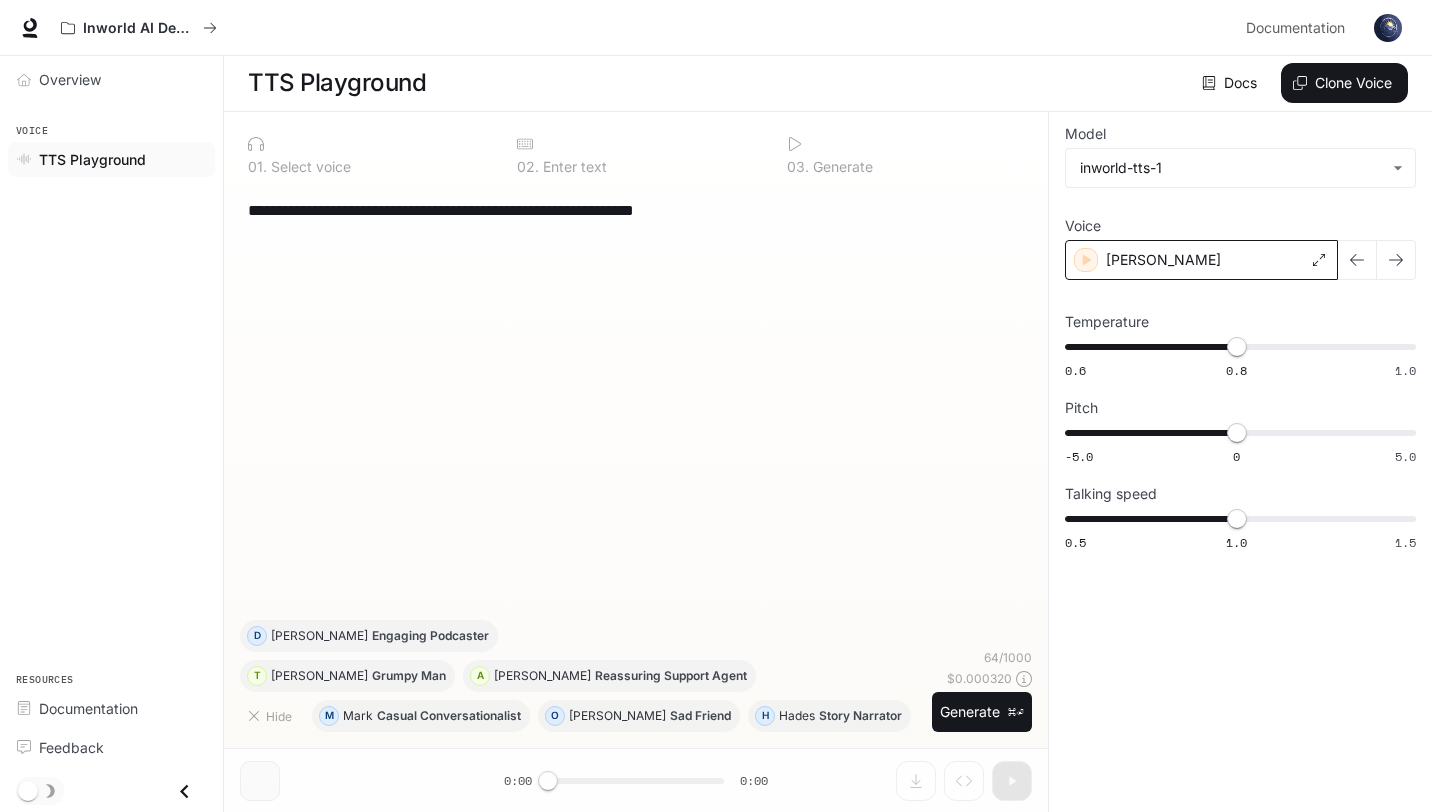 click on "[PERSON_NAME]" at bounding box center [1201, 260] 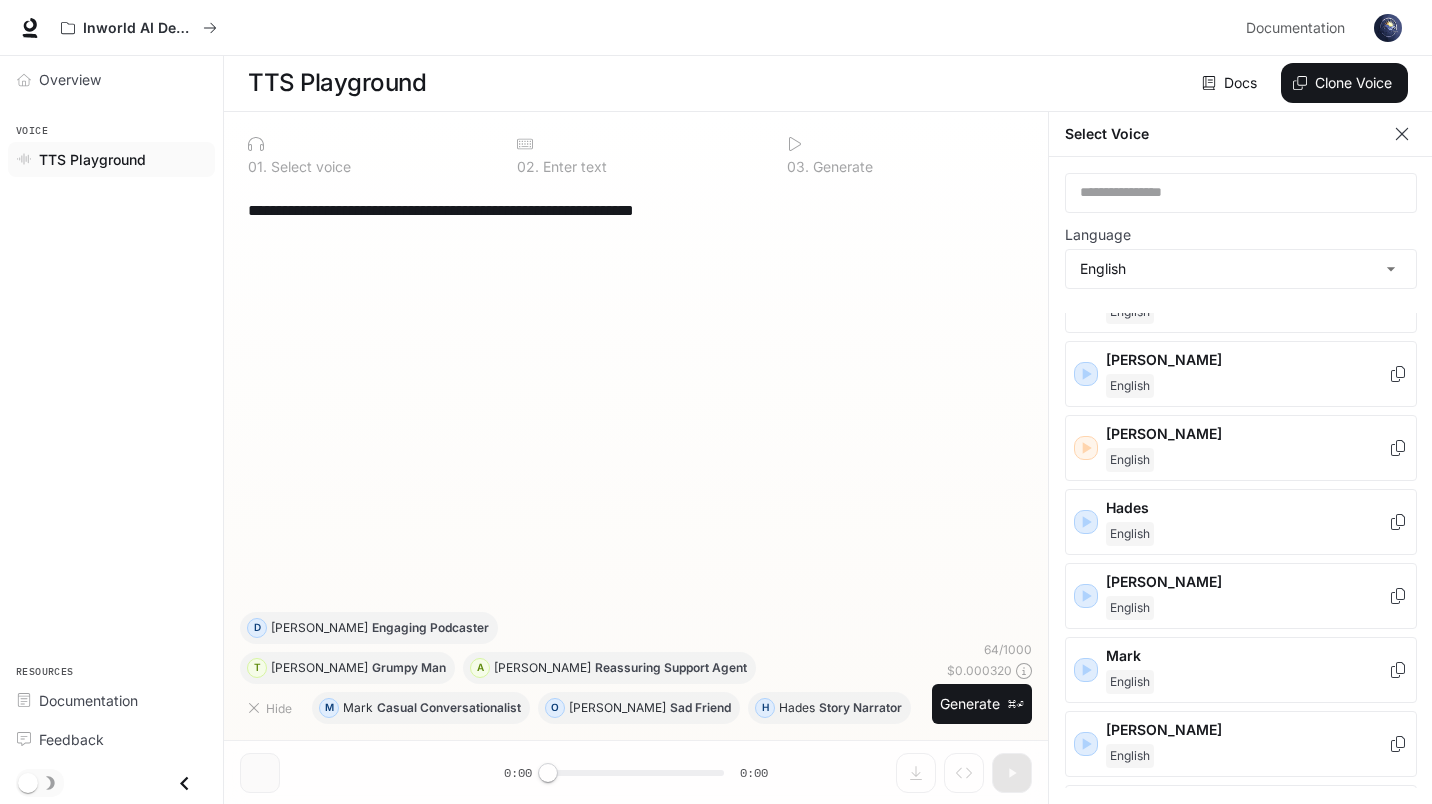 scroll, scrollTop: 476, scrollLeft: 0, axis: vertical 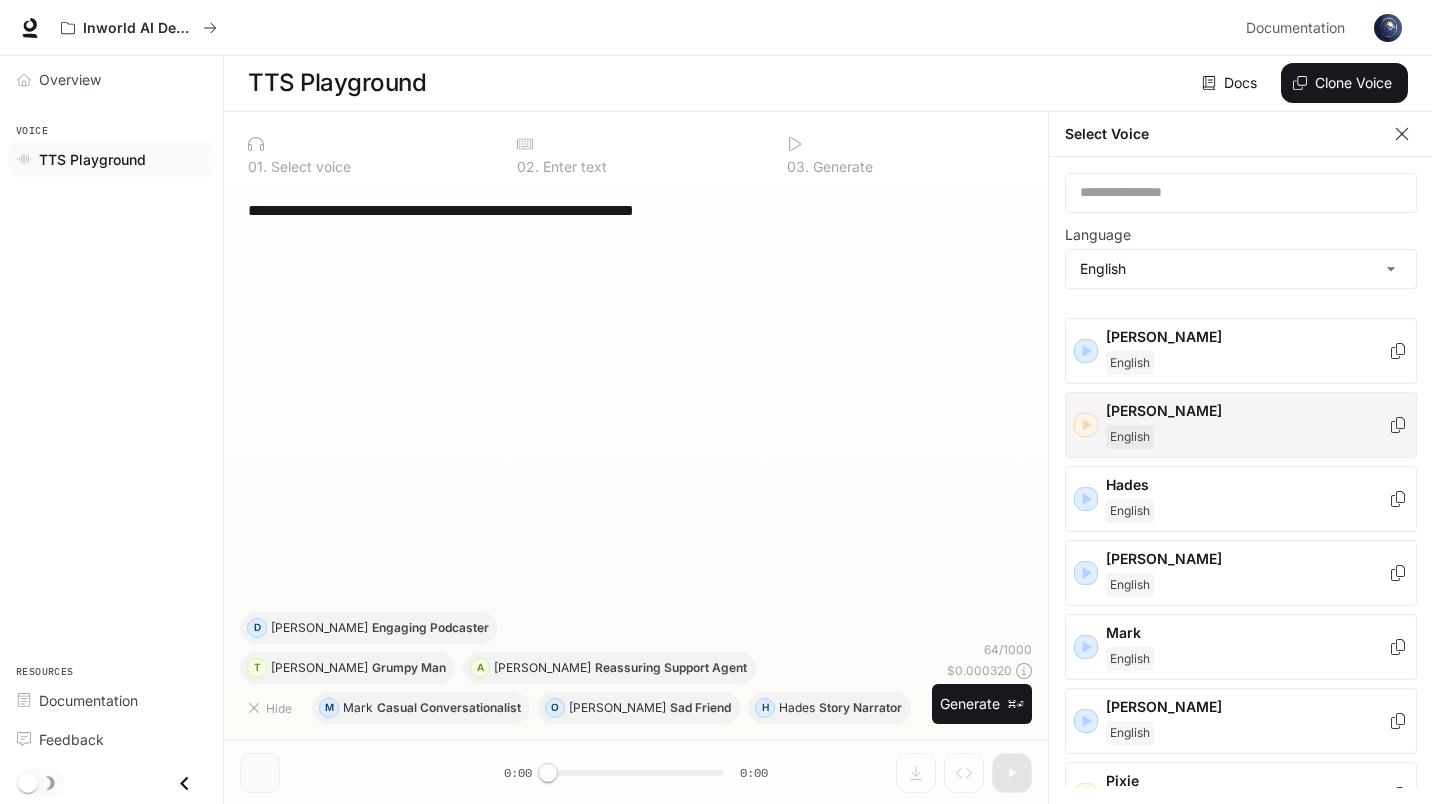 click on "[PERSON_NAME]" at bounding box center [1247, 425] 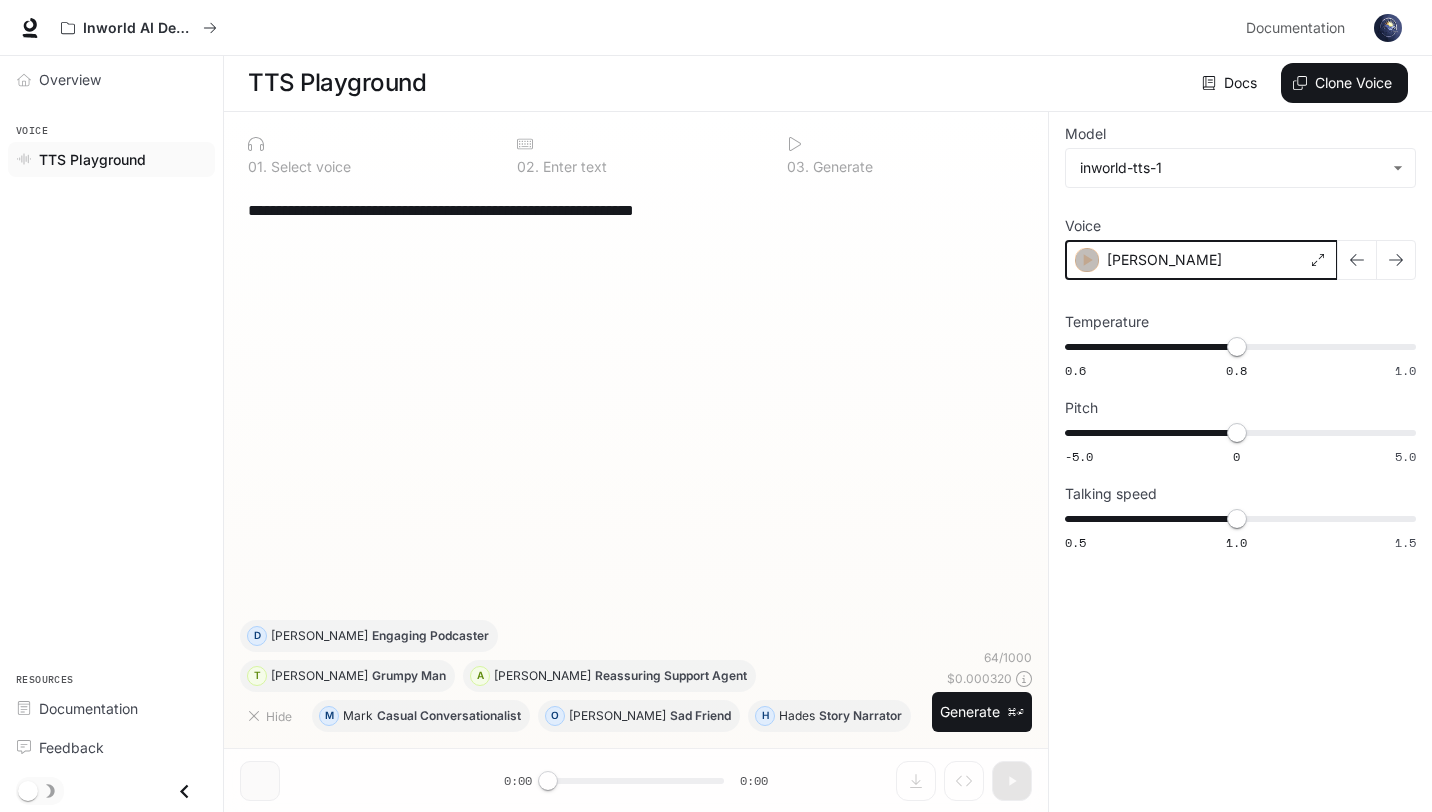 click 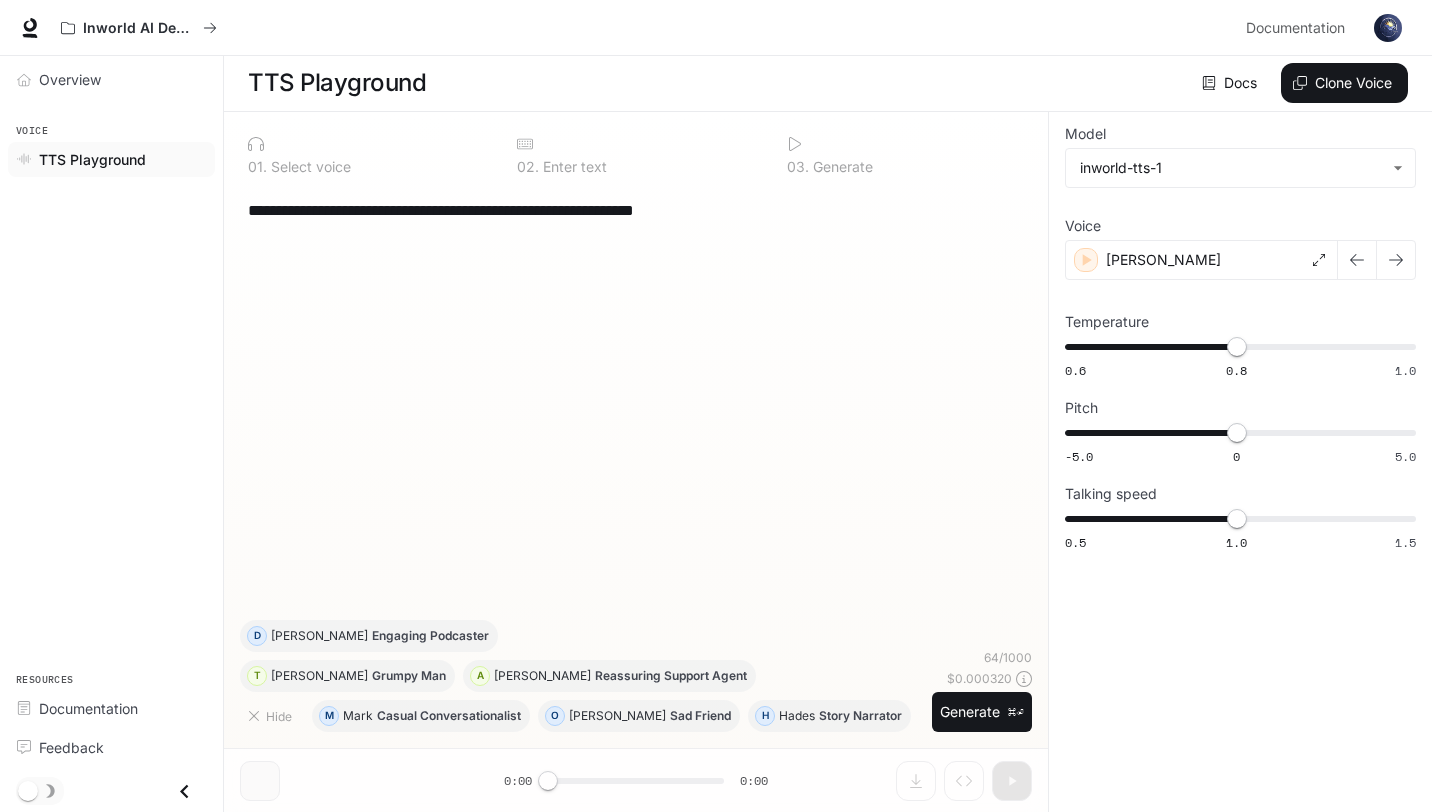 click on "[PERSON_NAME]" at bounding box center (1201, 260) 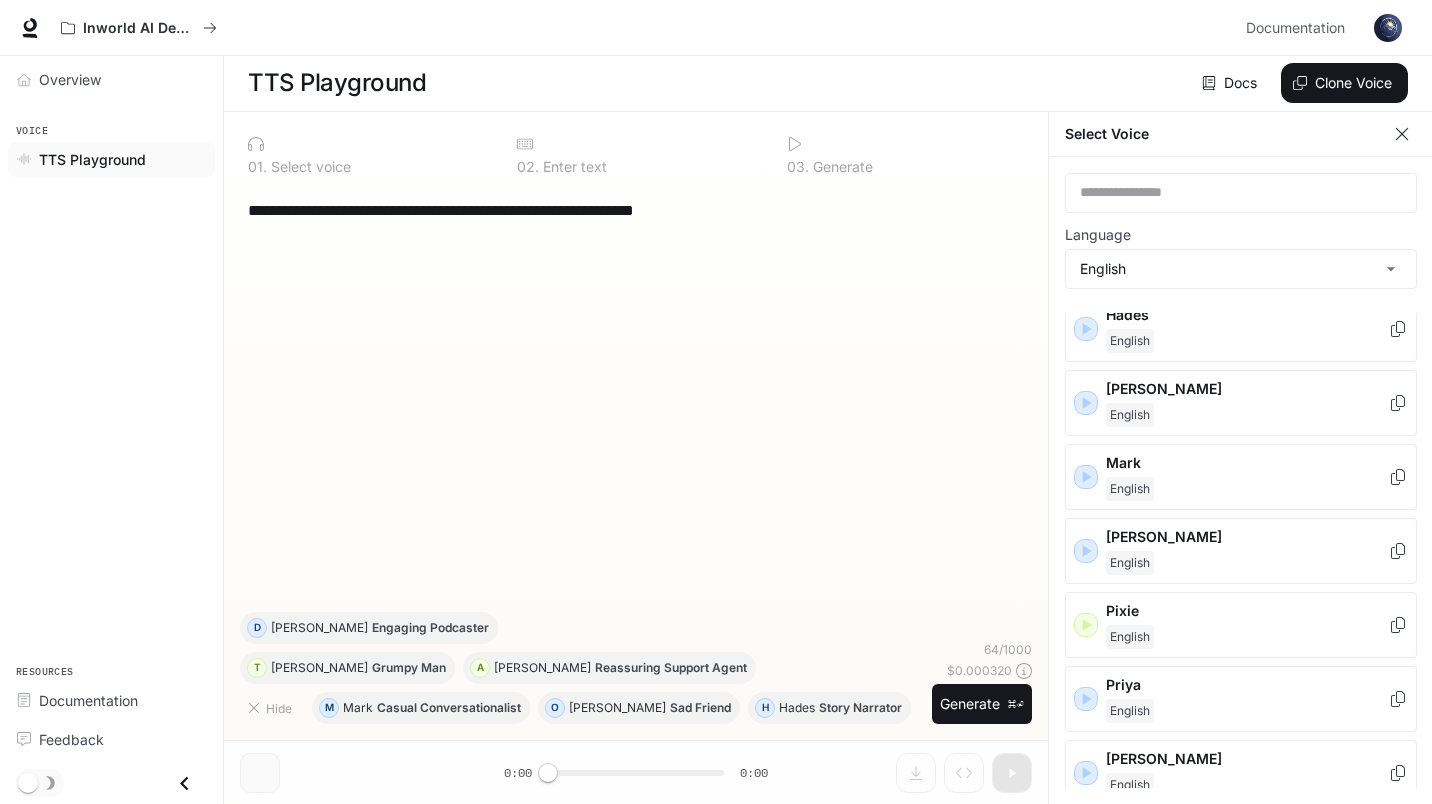 scroll, scrollTop: 654, scrollLeft: 0, axis: vertical 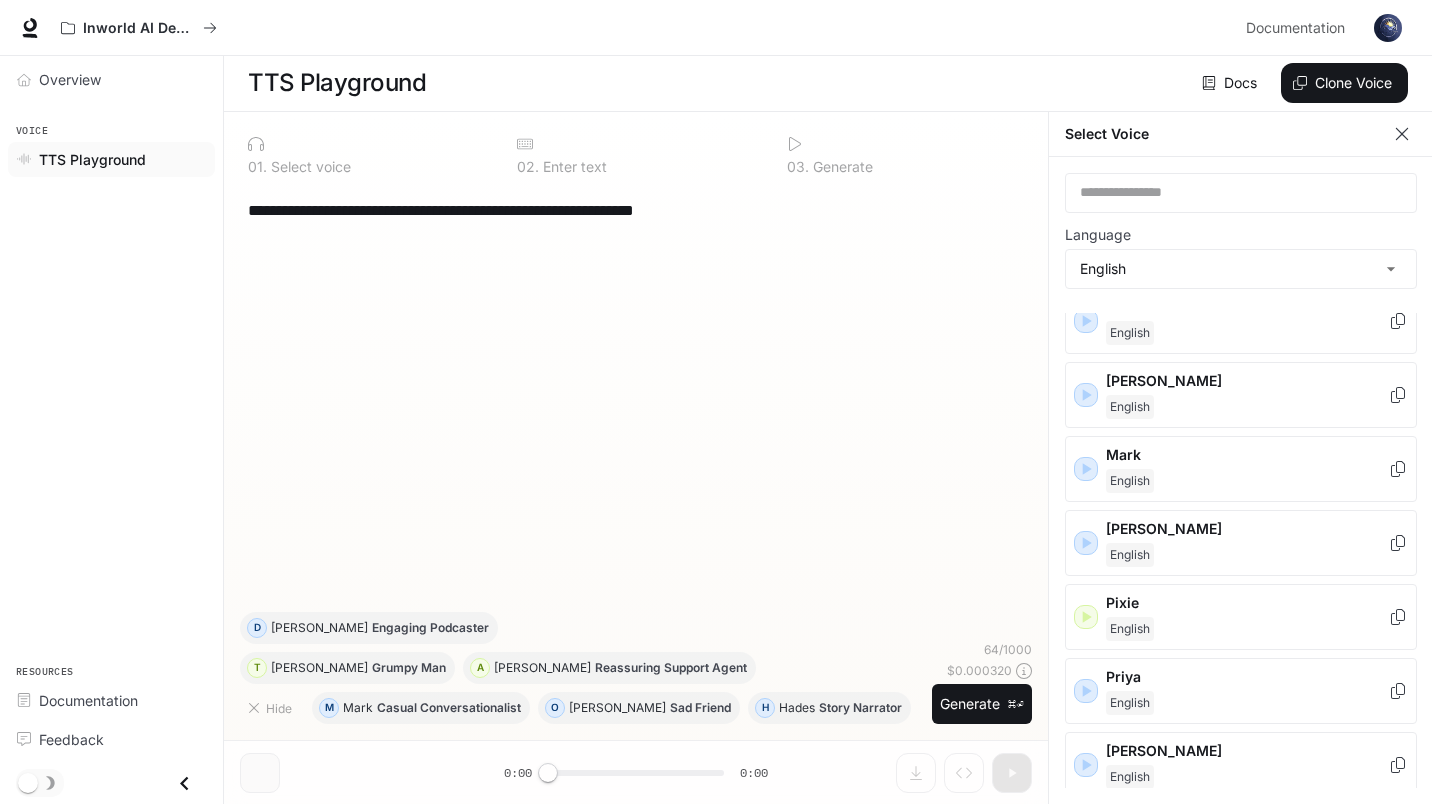 click on "English" at bounding box center (1247, 407) 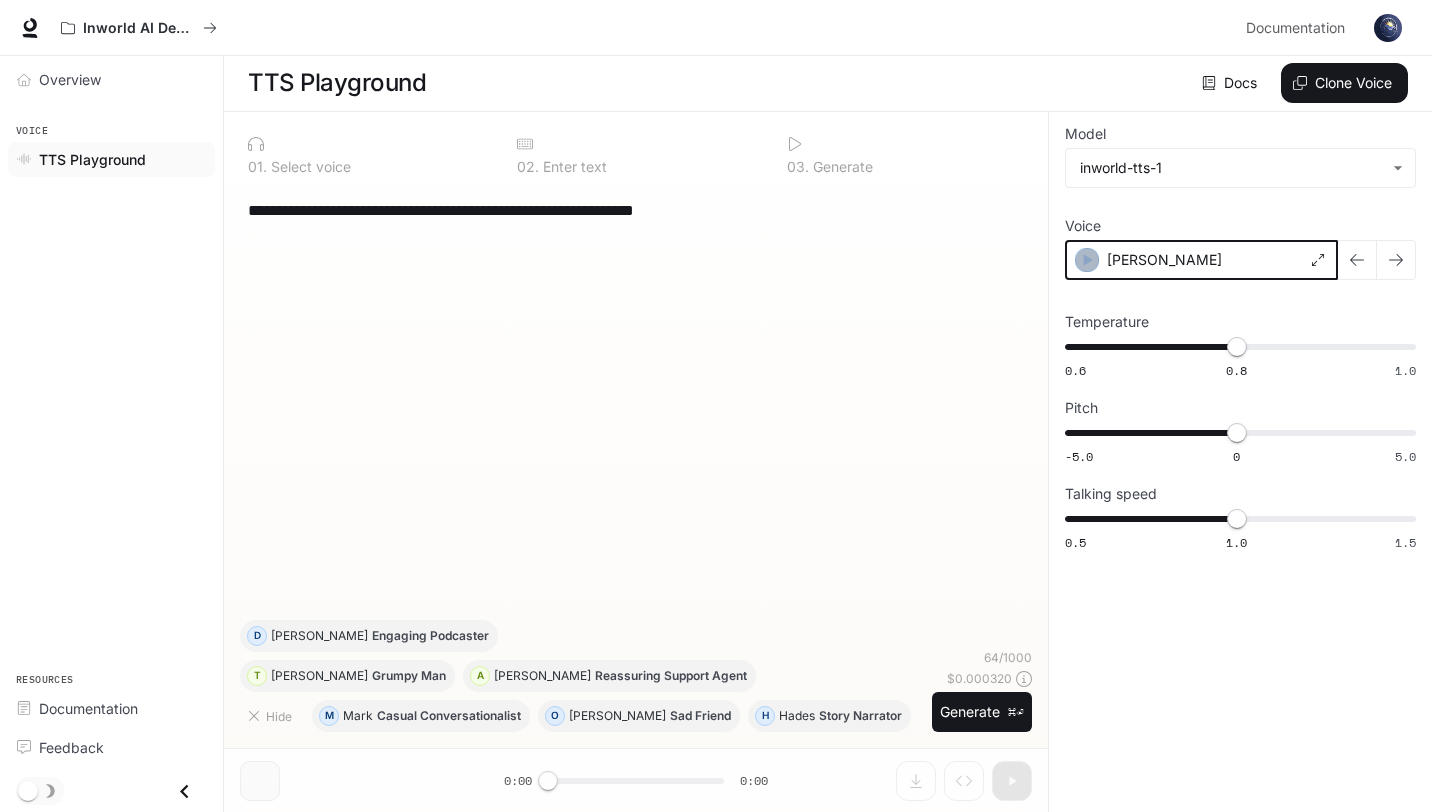 click 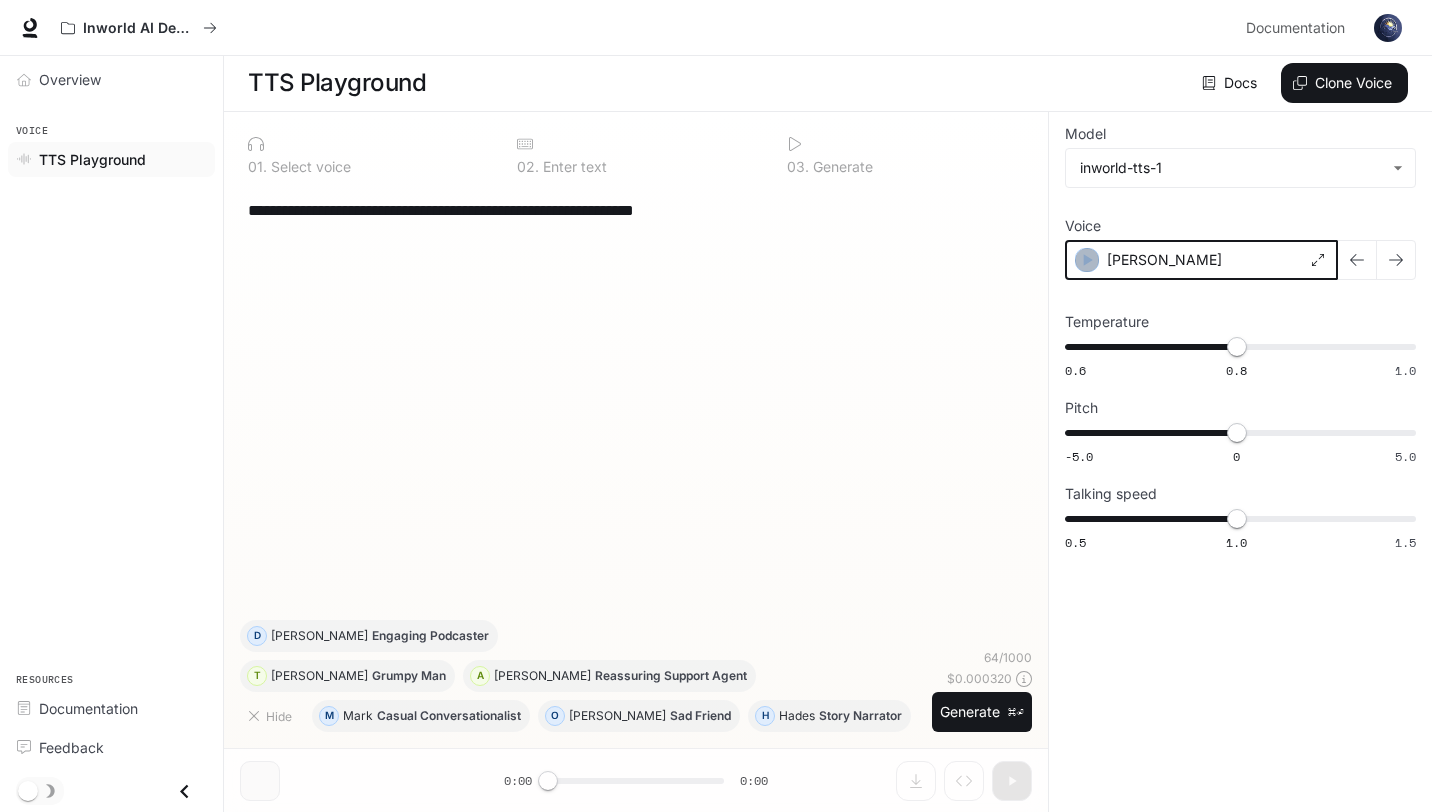 click 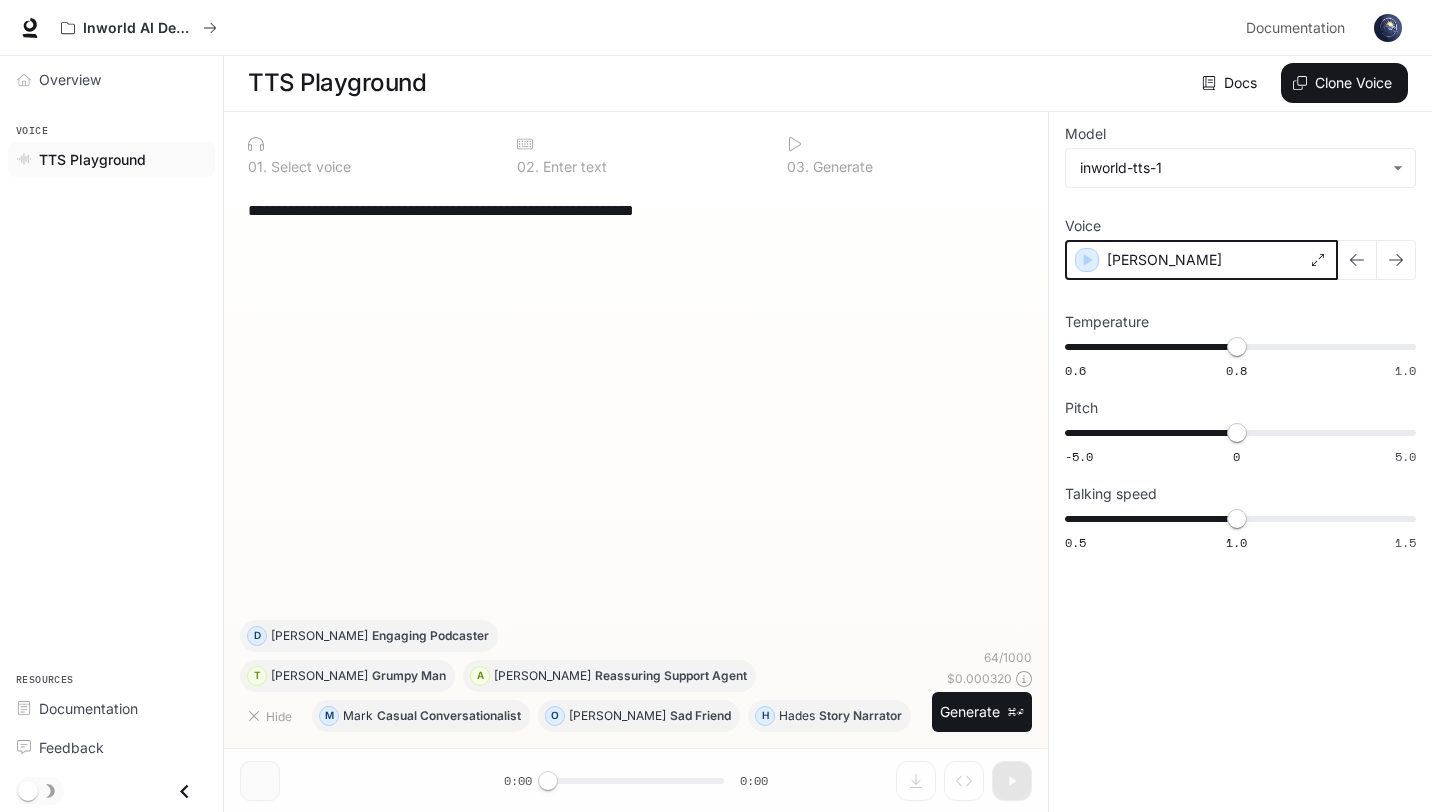 drag, startPoint x: 1080, startPoint y: 249, endPoint x: 1313, endPoint y: 270, distance: 233.94444 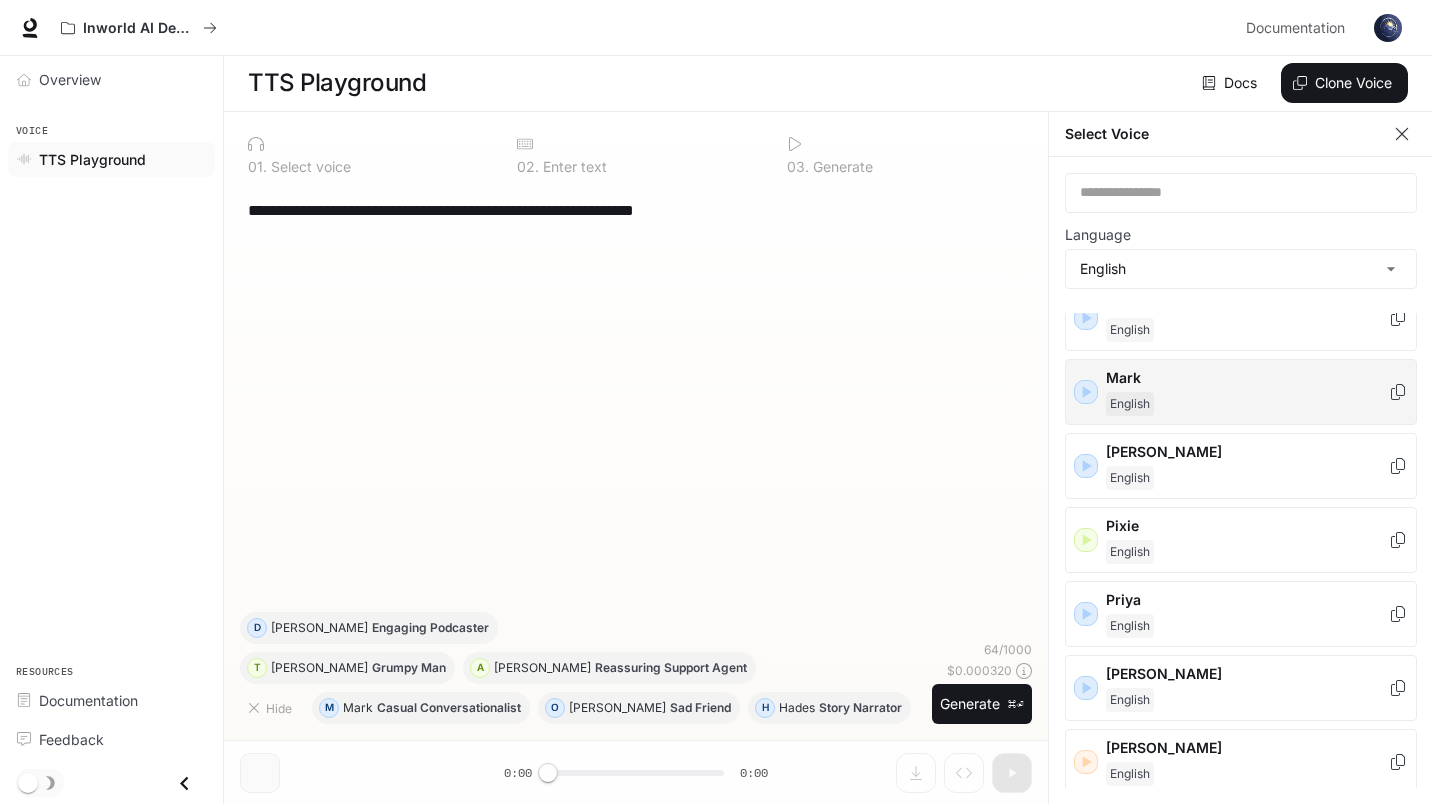 scroll, scrollTop: 734, scrollLeft: 0, axis: vertical 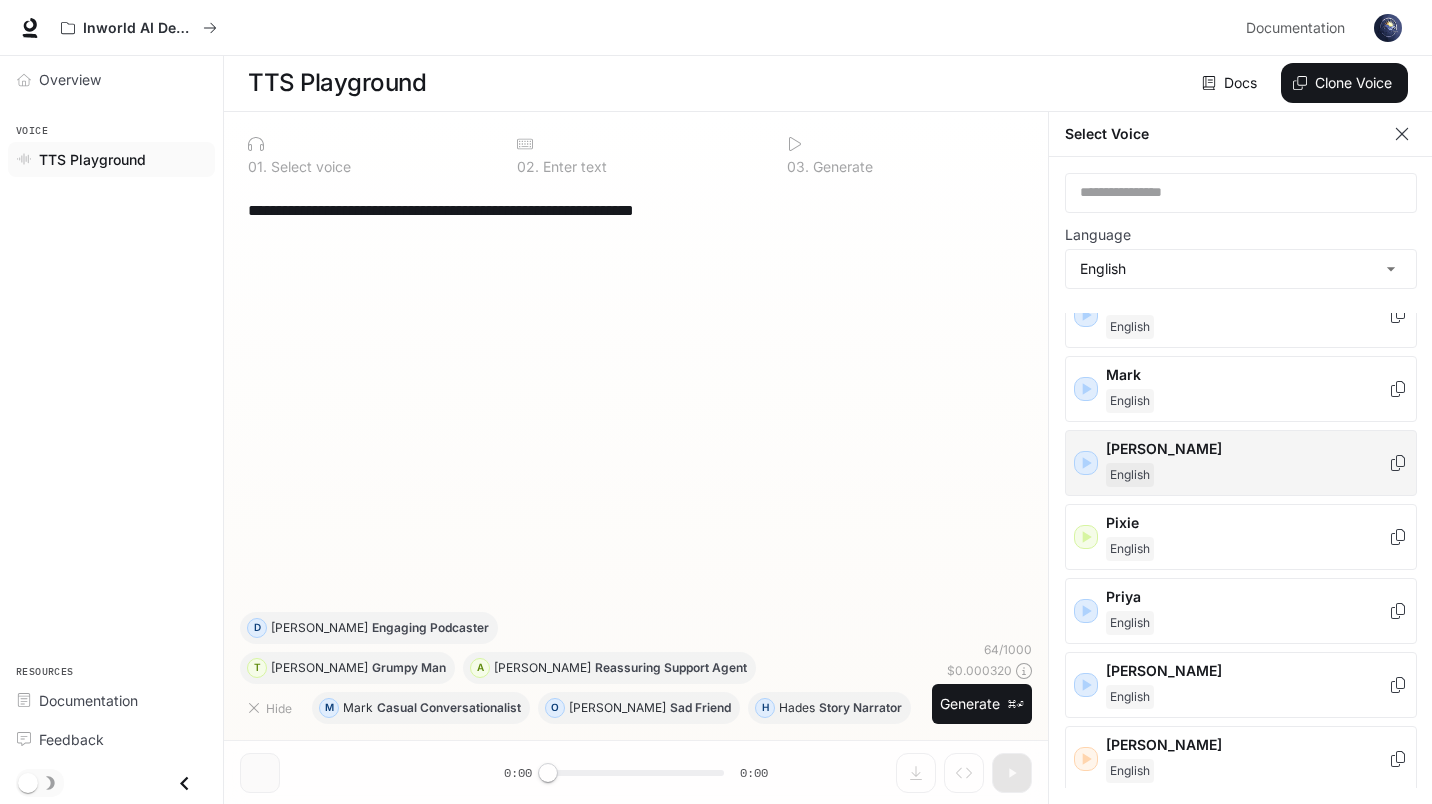 click at bounding box center [1086, 463] 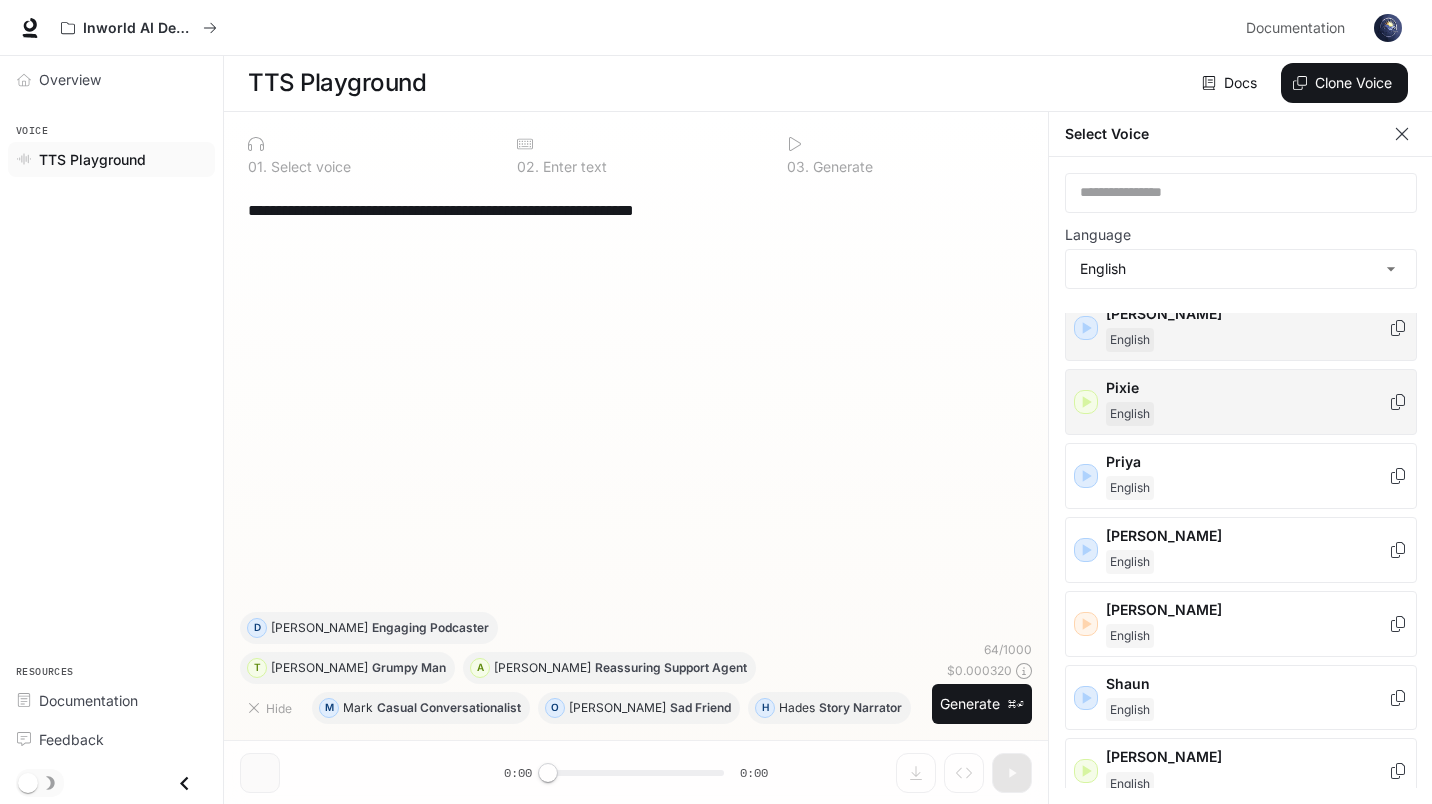 scroll, scrollTop: 892, scrollLeft: 0, axis: vertical 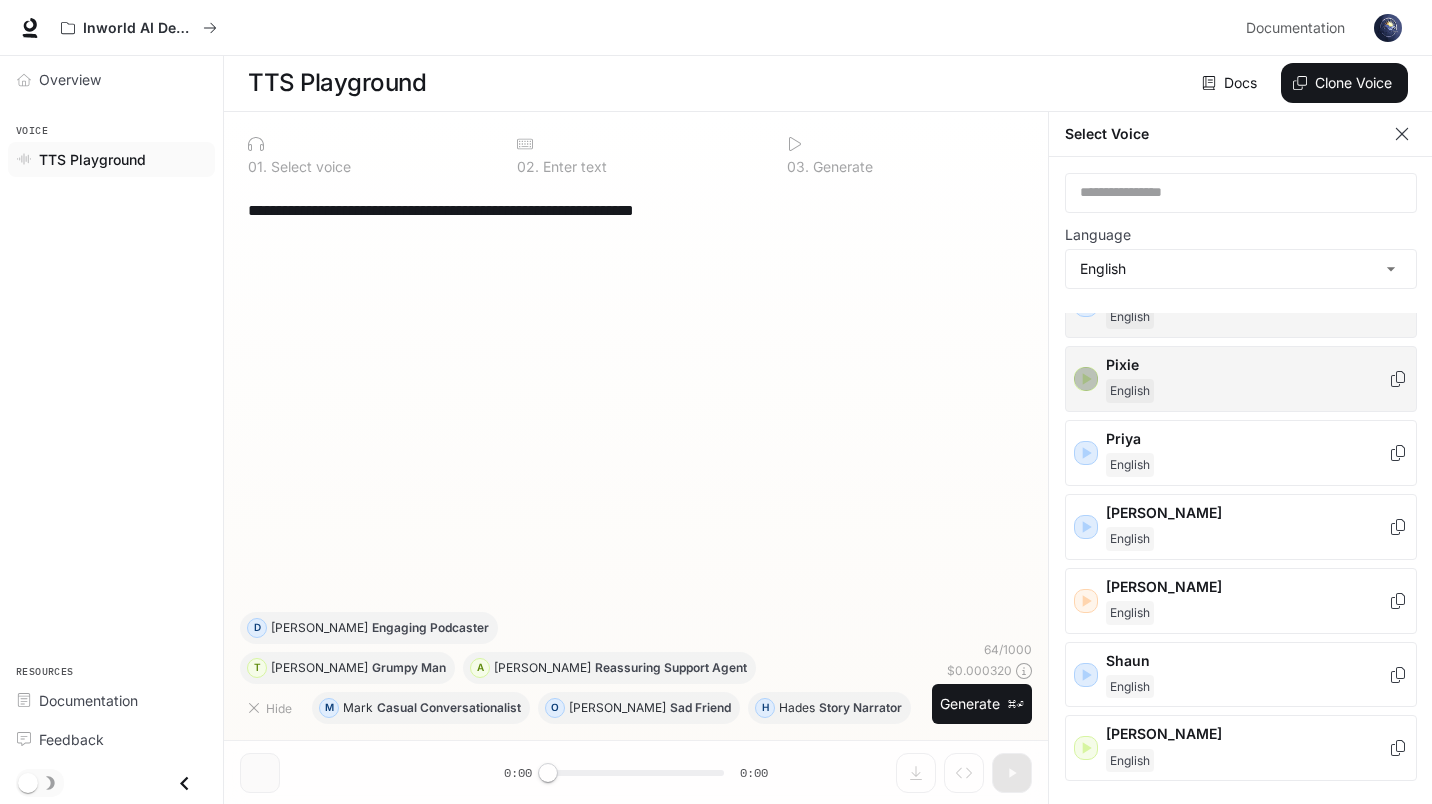click 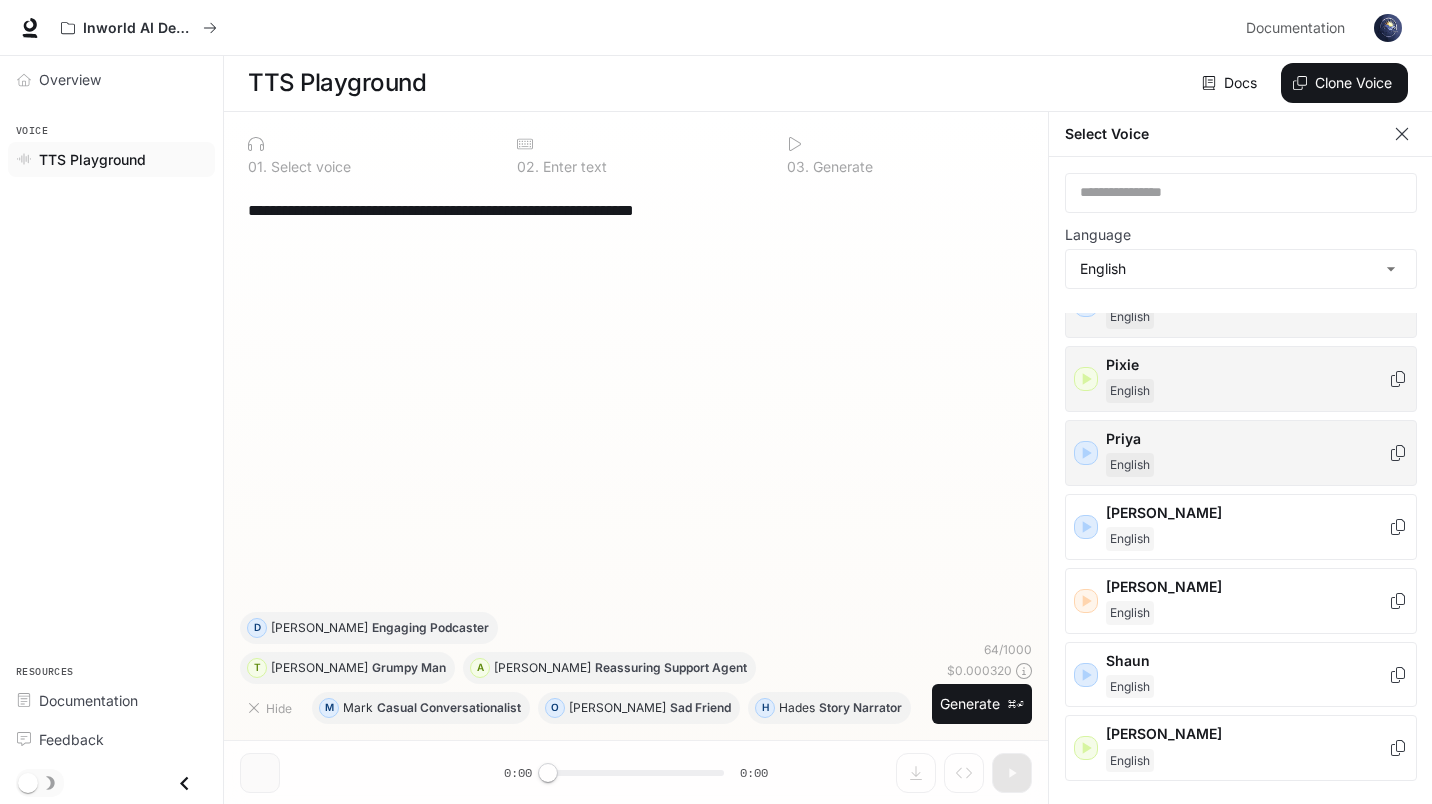 click on "Priya English" at bounding box center [1241, 453] 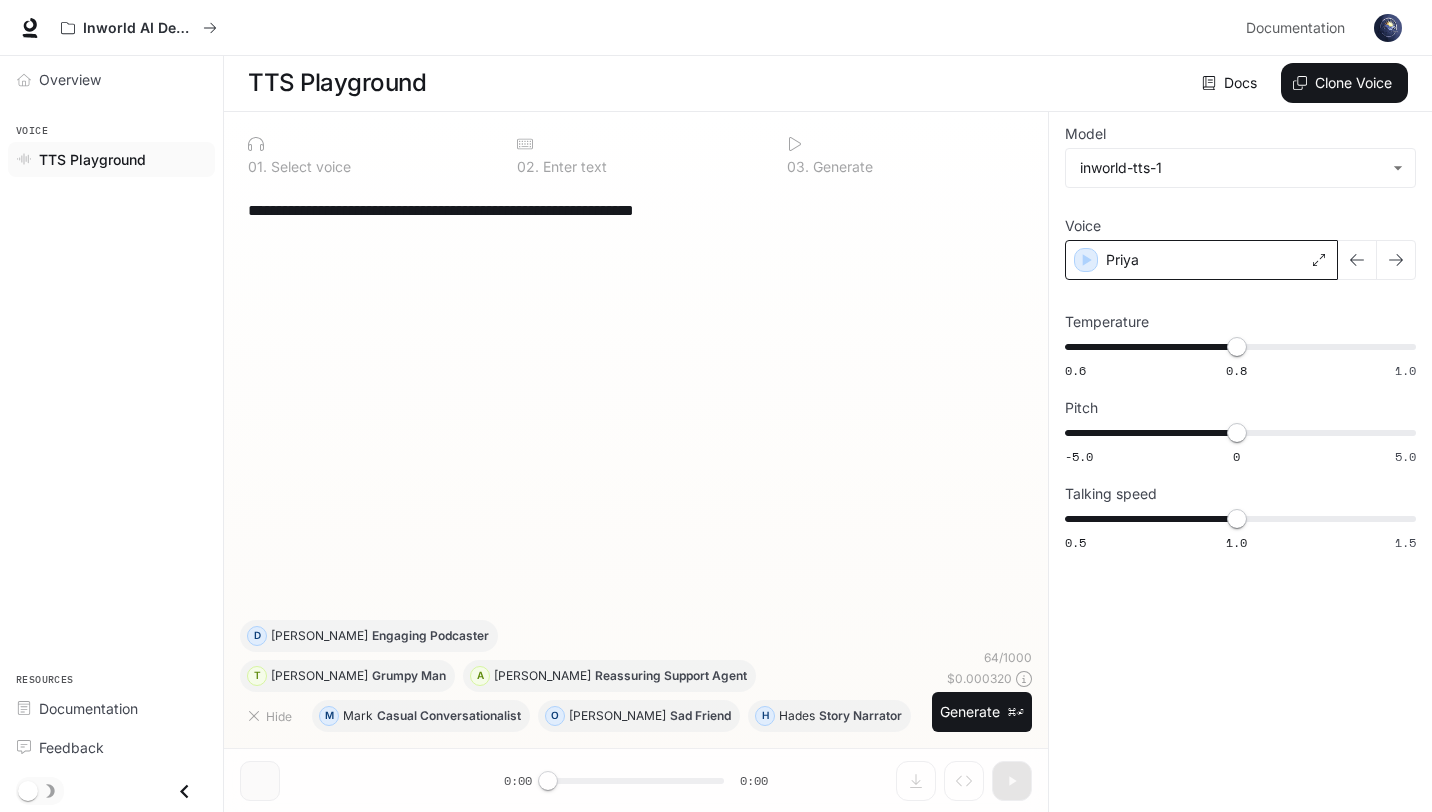 drag, startPoint x: 1086, startPoint y: 244, endPoint x: 1103, endPoint y: 244, distance: 17 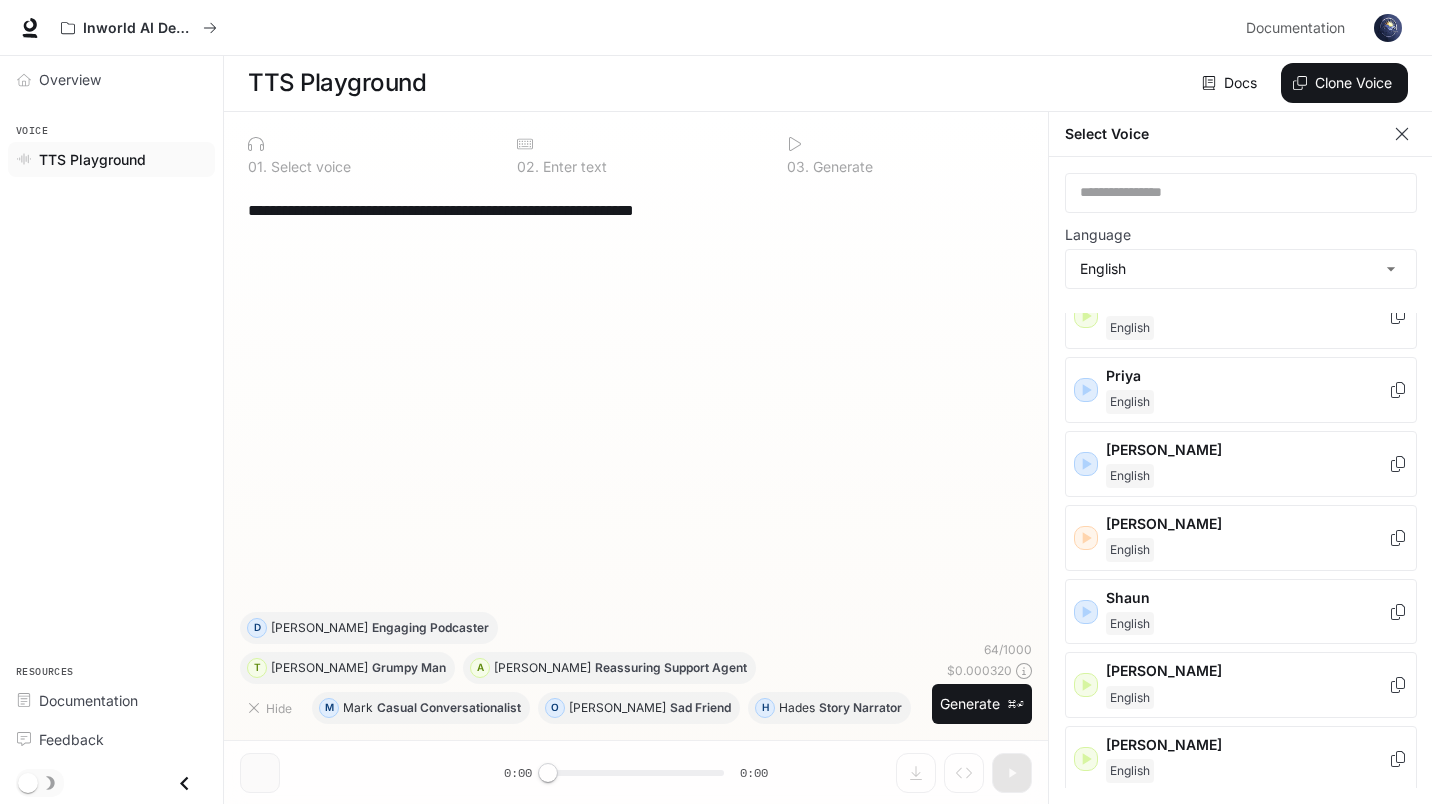 scroll, scrollTop: 1025, scrollLeft: 0, axis: vertical 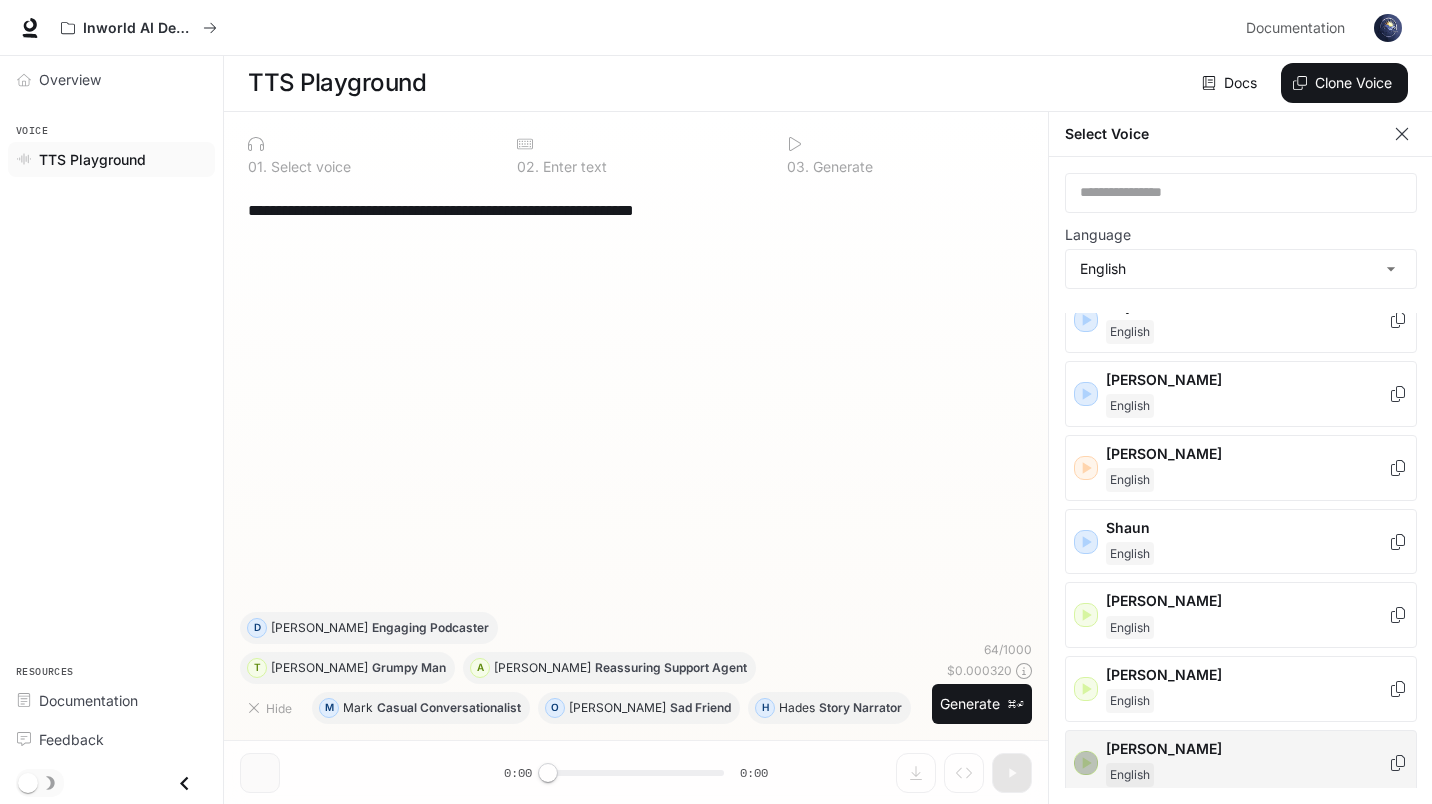 click 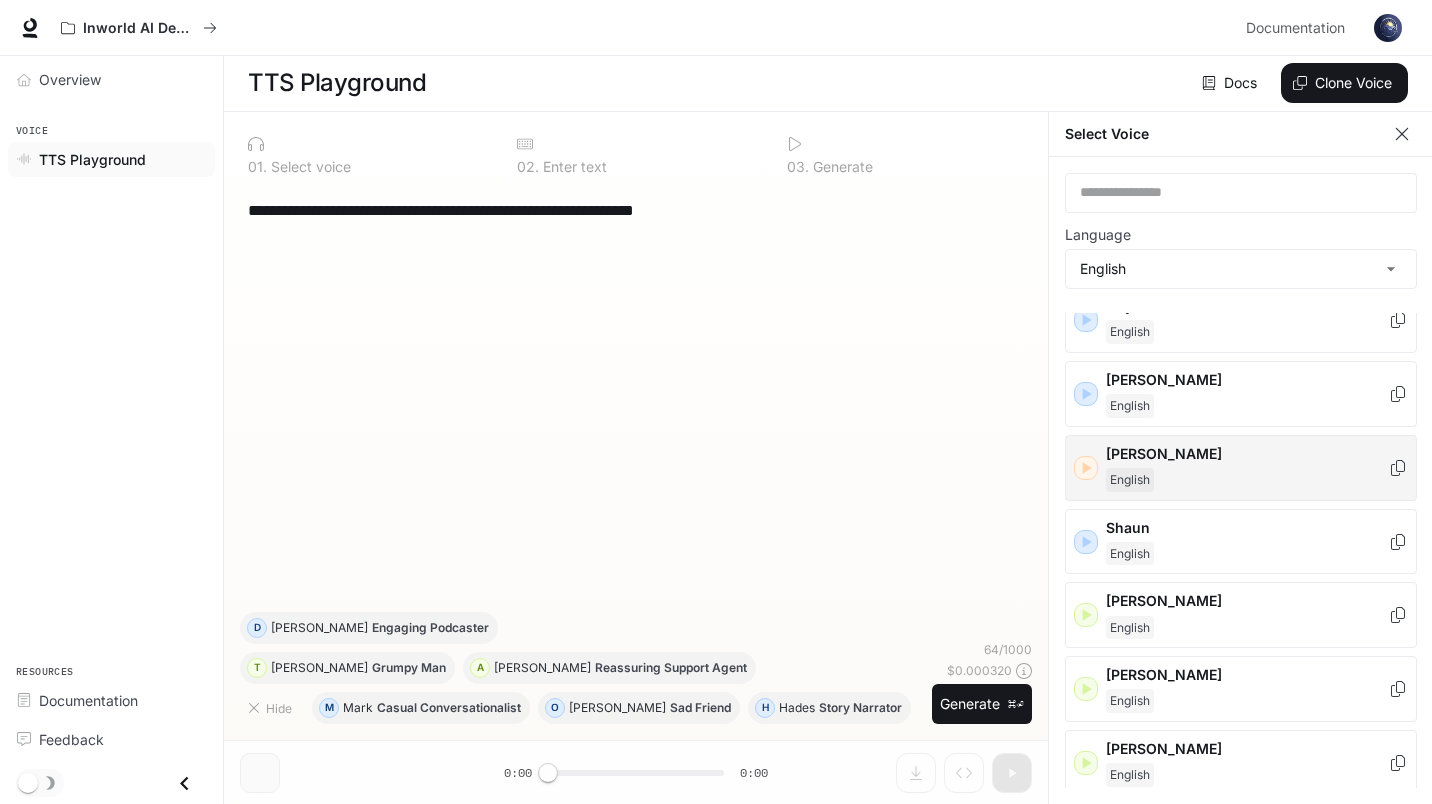 click 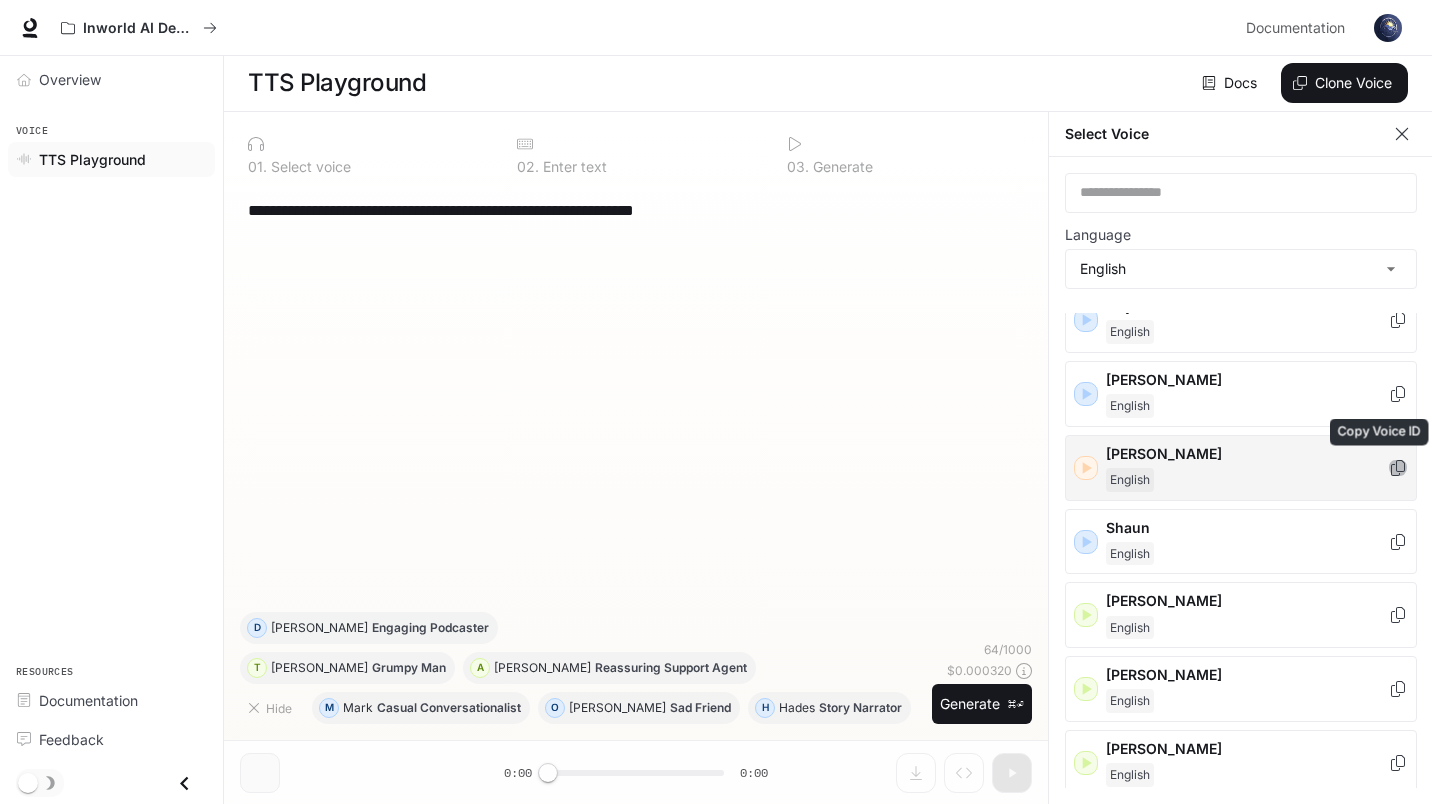 click 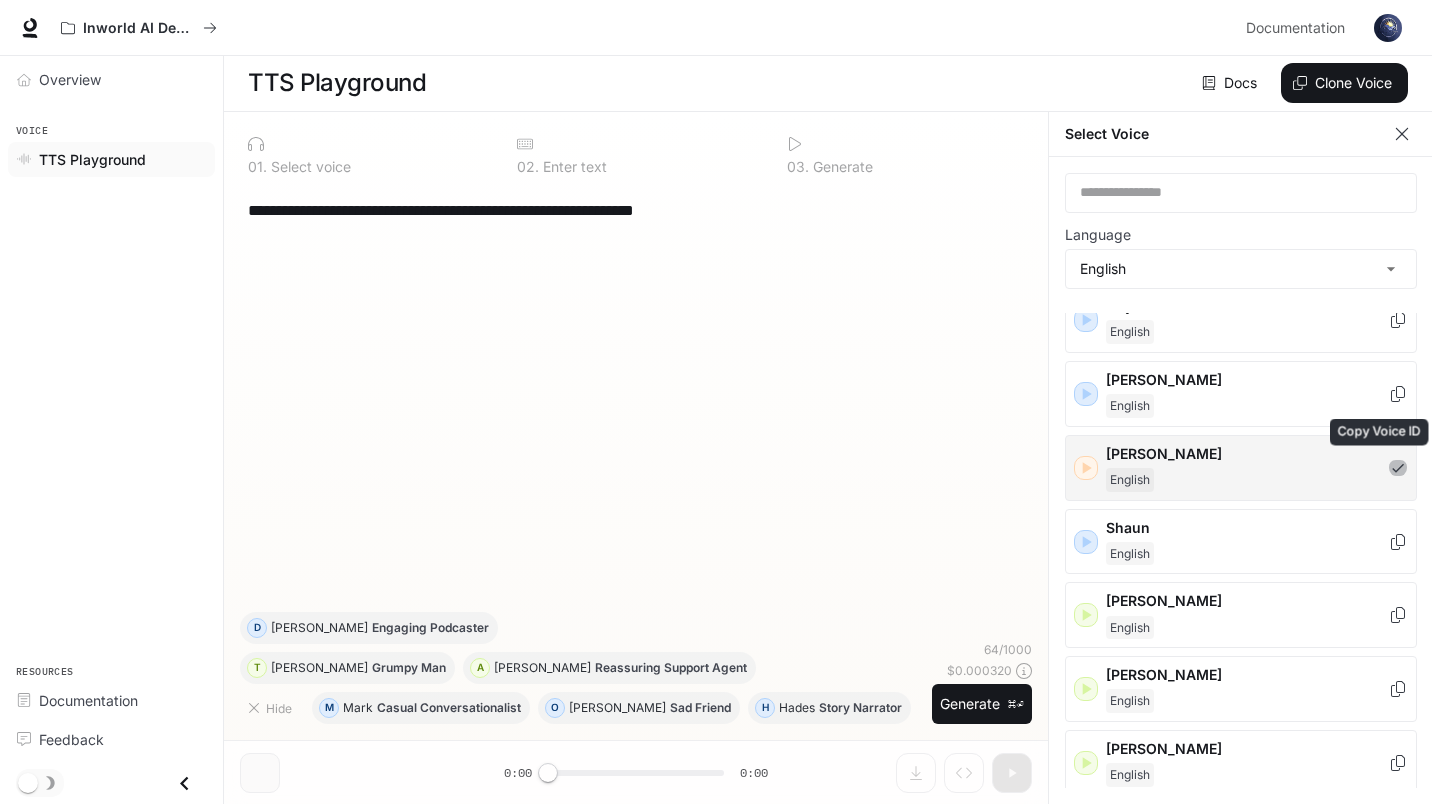 click 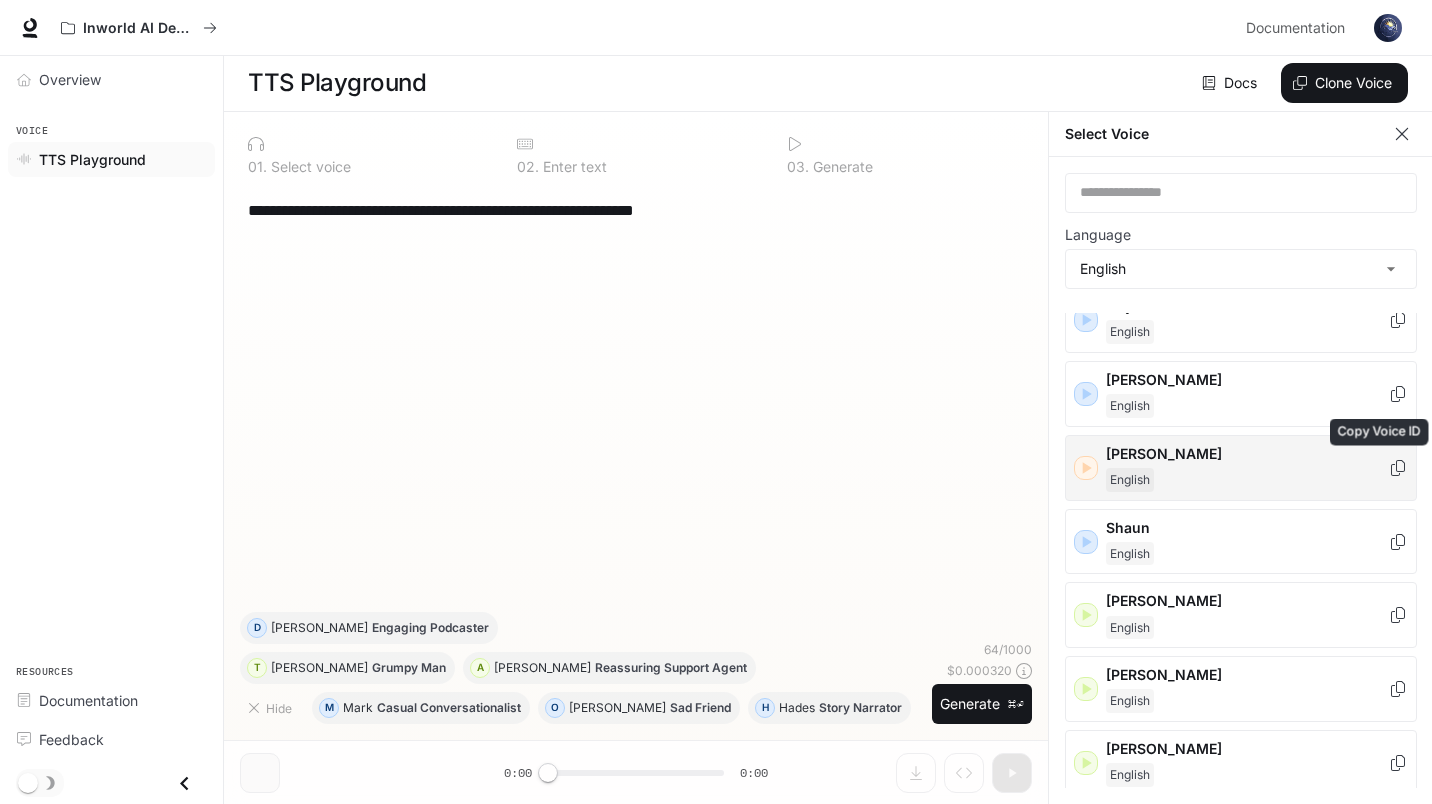 click 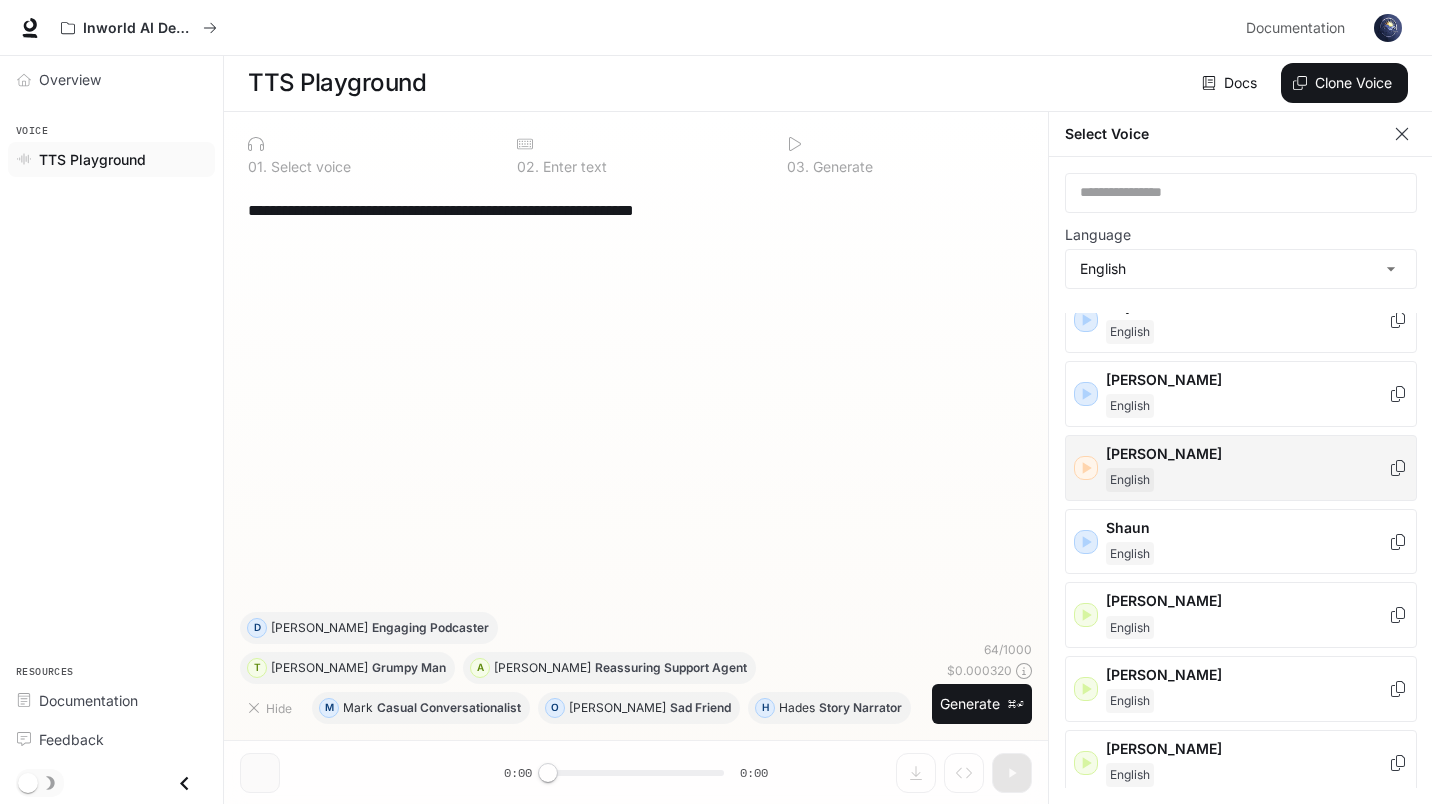 click on "English" at bounding box center [1130, 480] 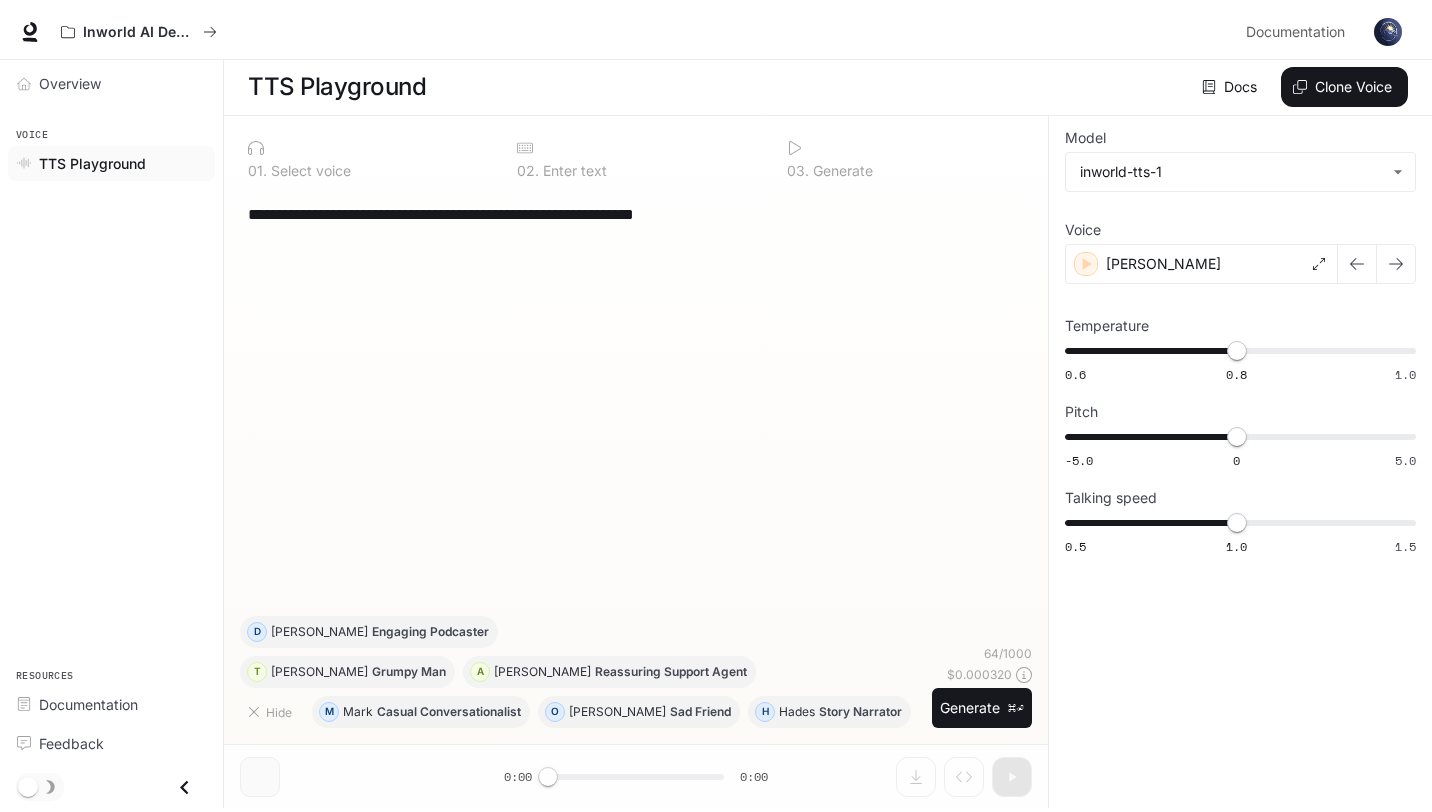 scroll, scrollTop: 1, scrollLeft: 0, axis: vertical 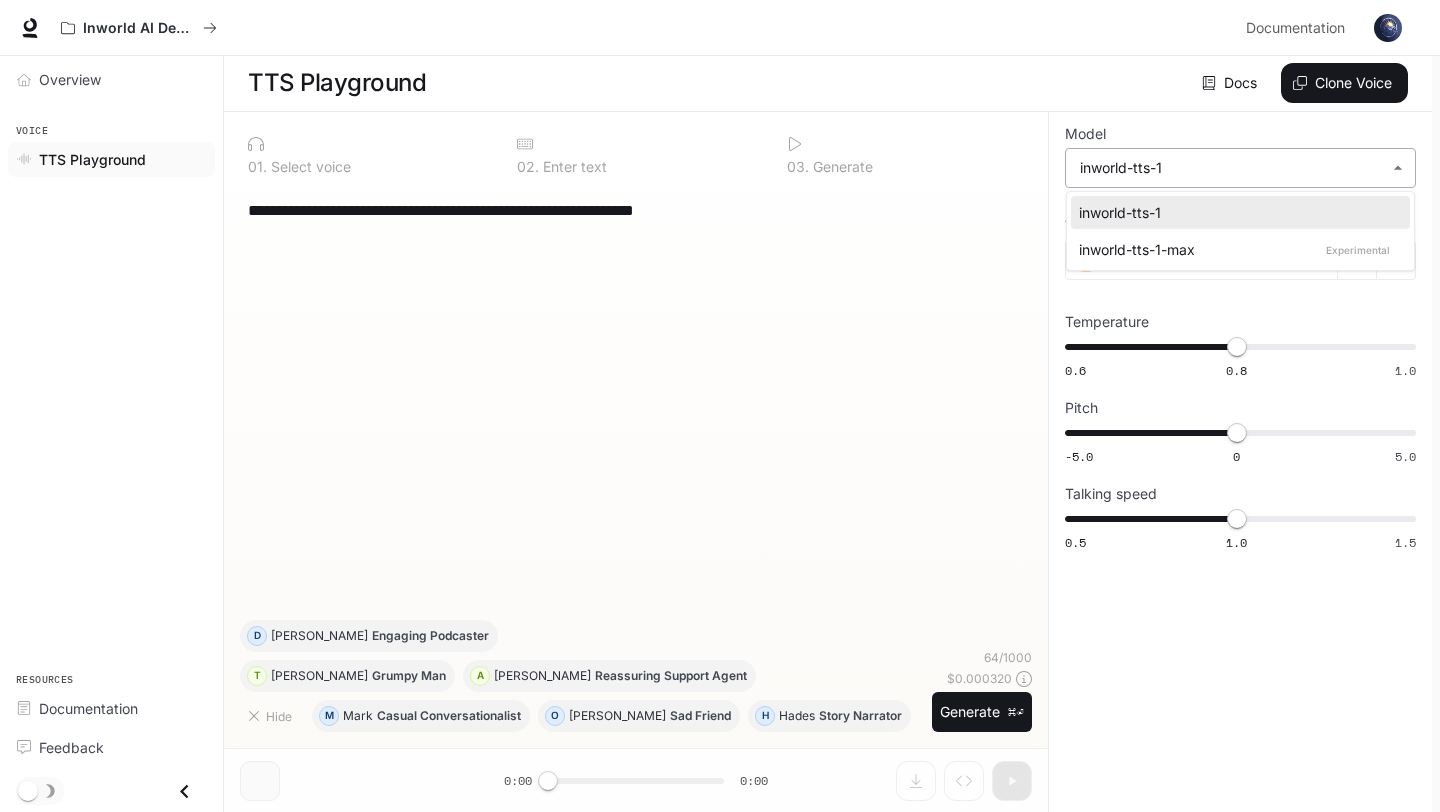 click on "**********" at bounding box center [720, 405] 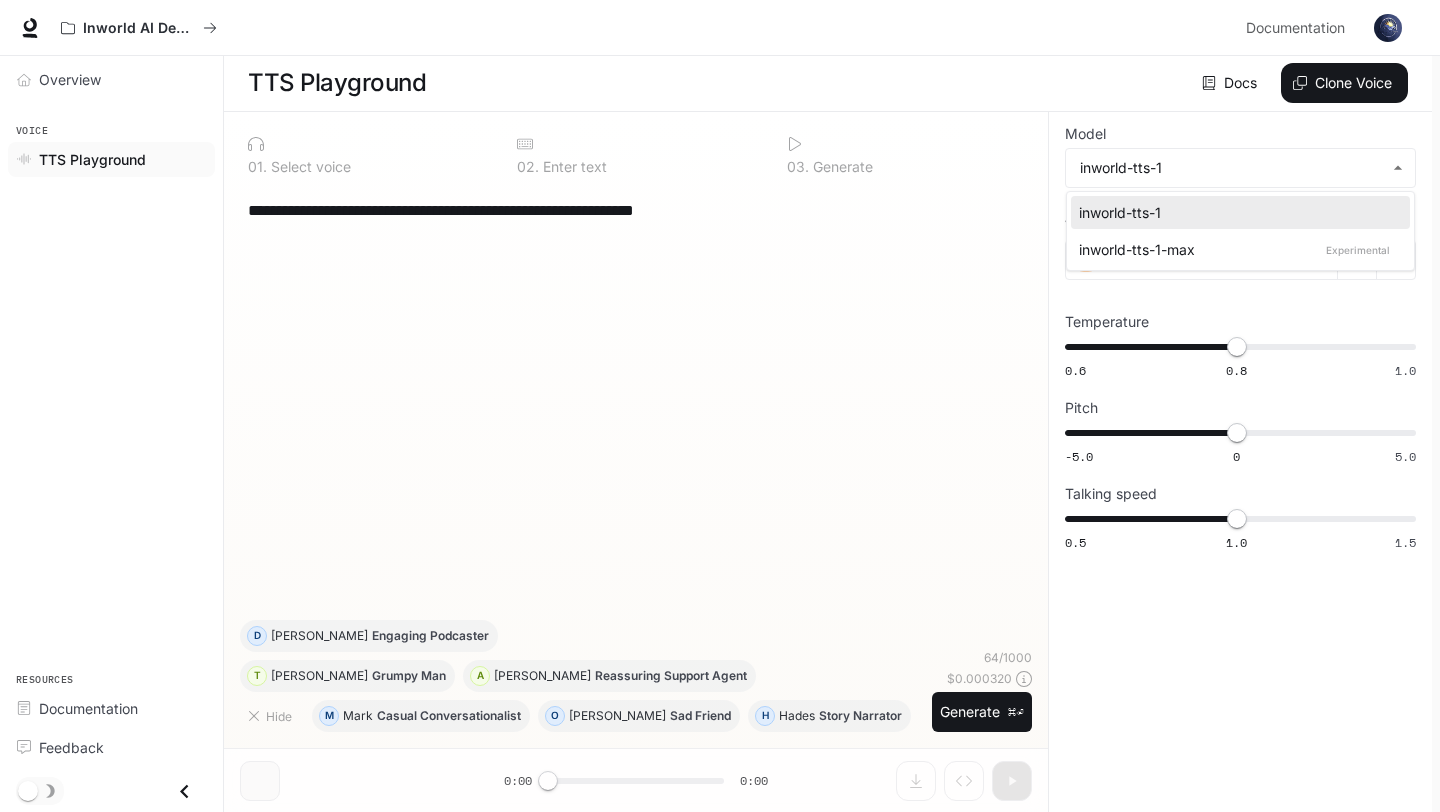 click at bounding box center (720, 406) 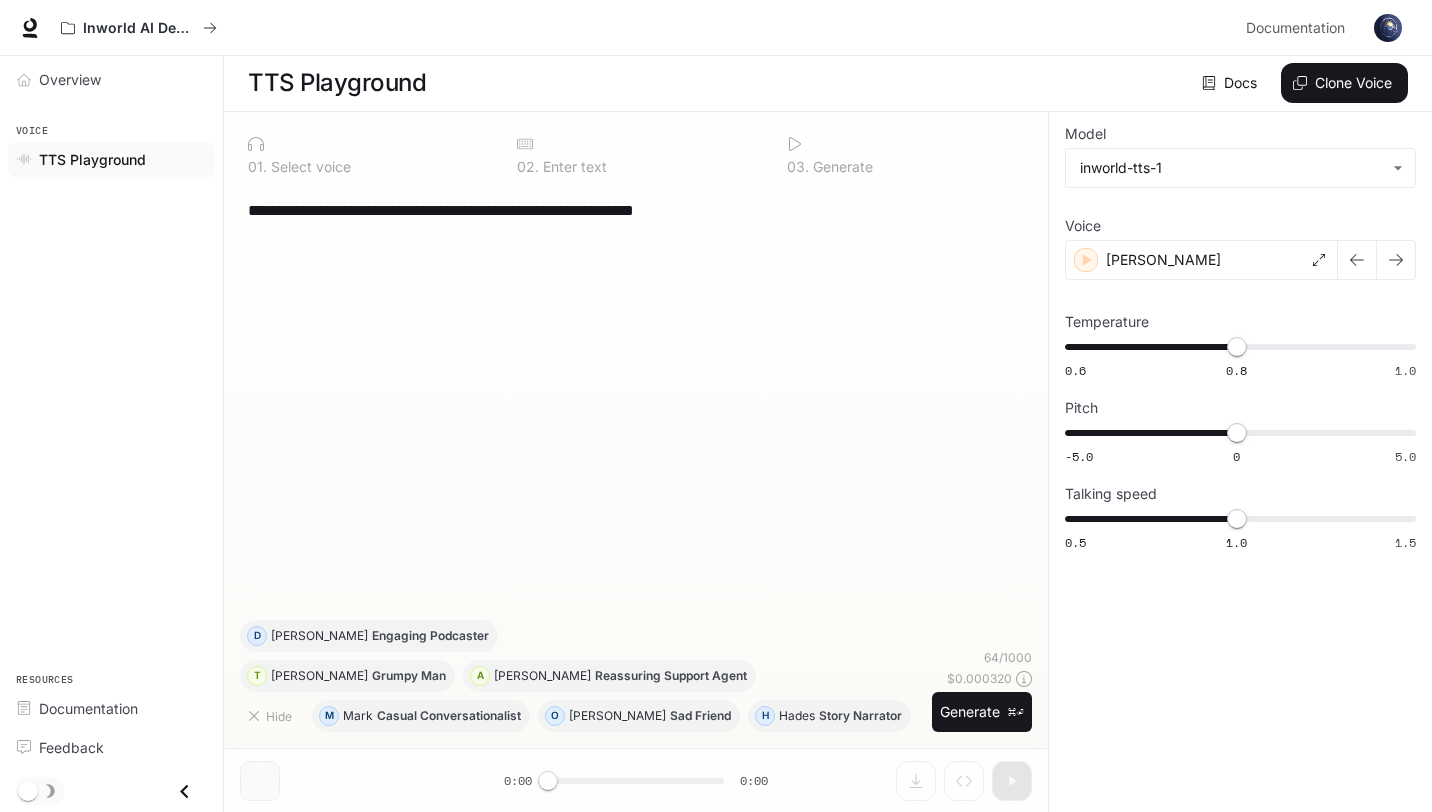 click on "Pitch" at bounding box center [1240, 408] 